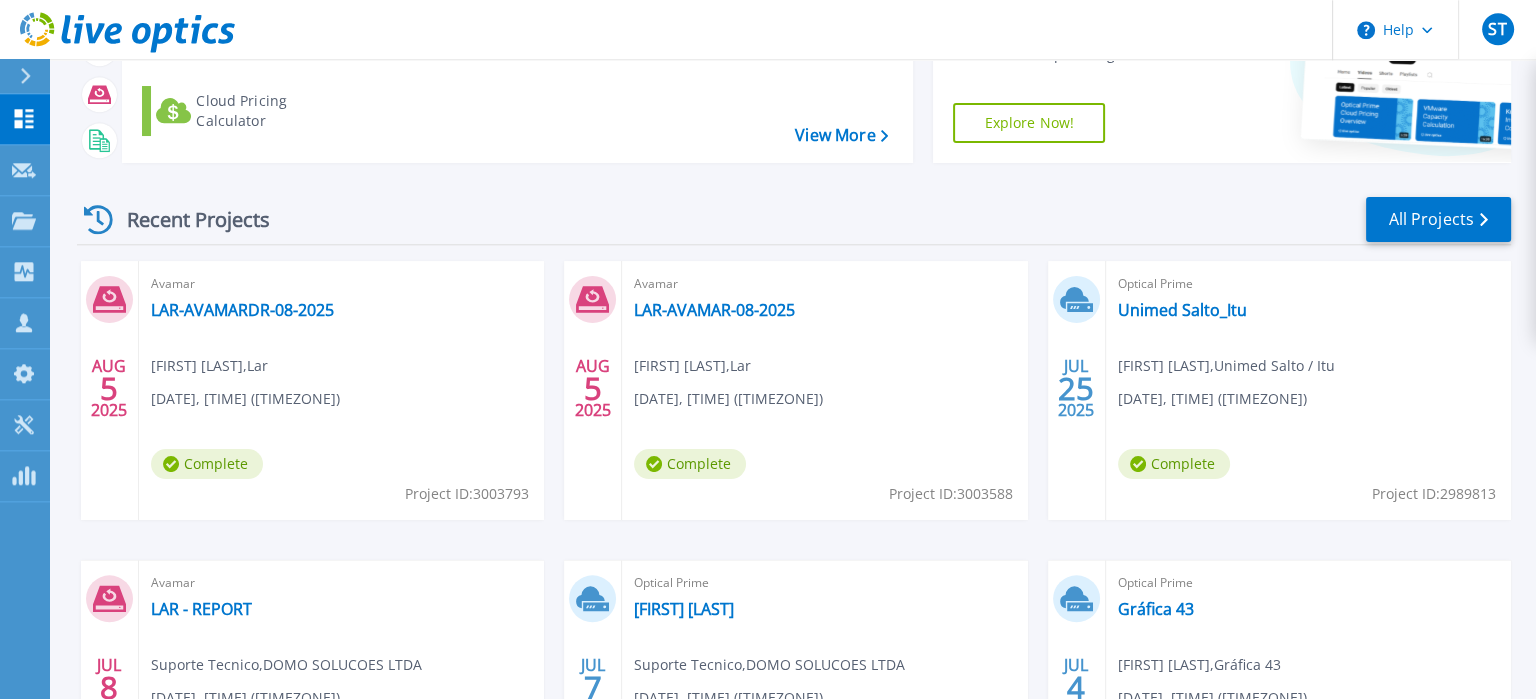 scroll, scrollTop: 315, scrollLeft: 0, axis: vertical 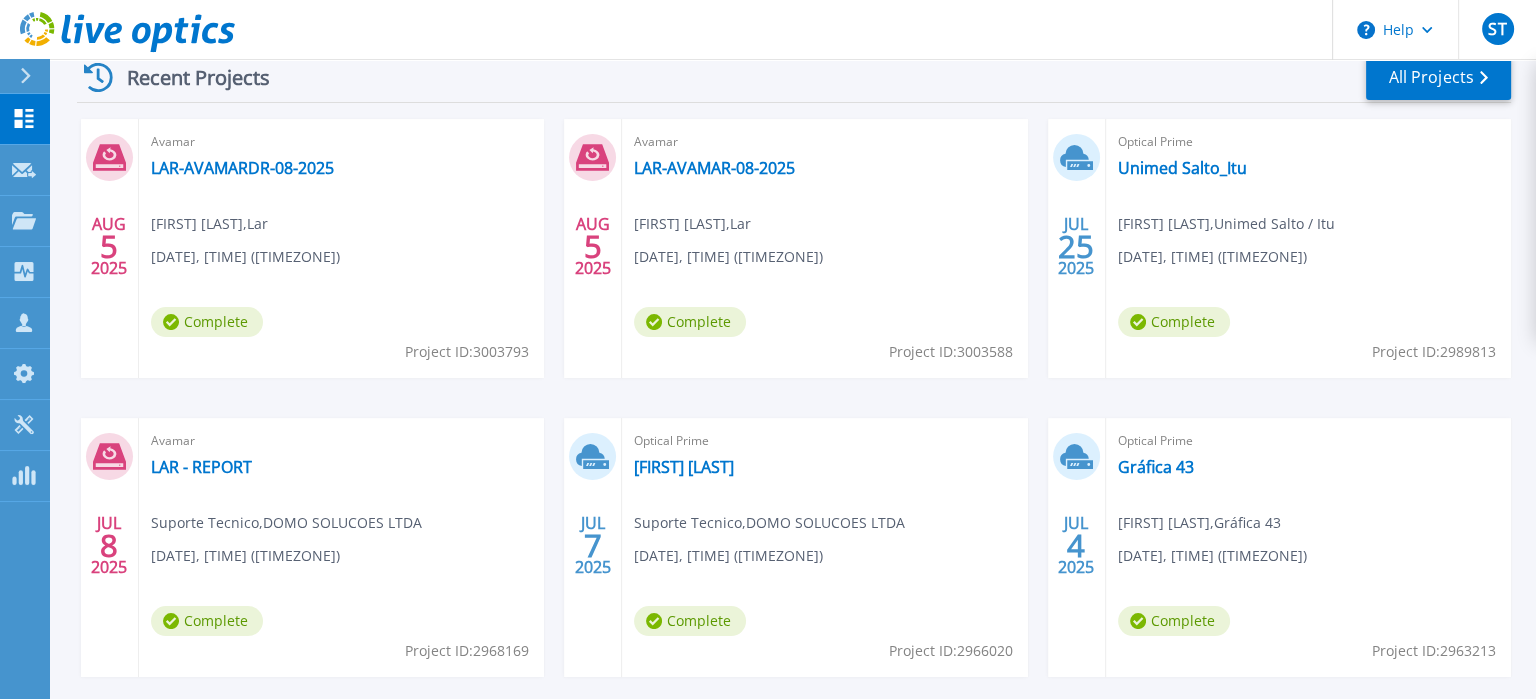 click at bounding box center (34, 76) 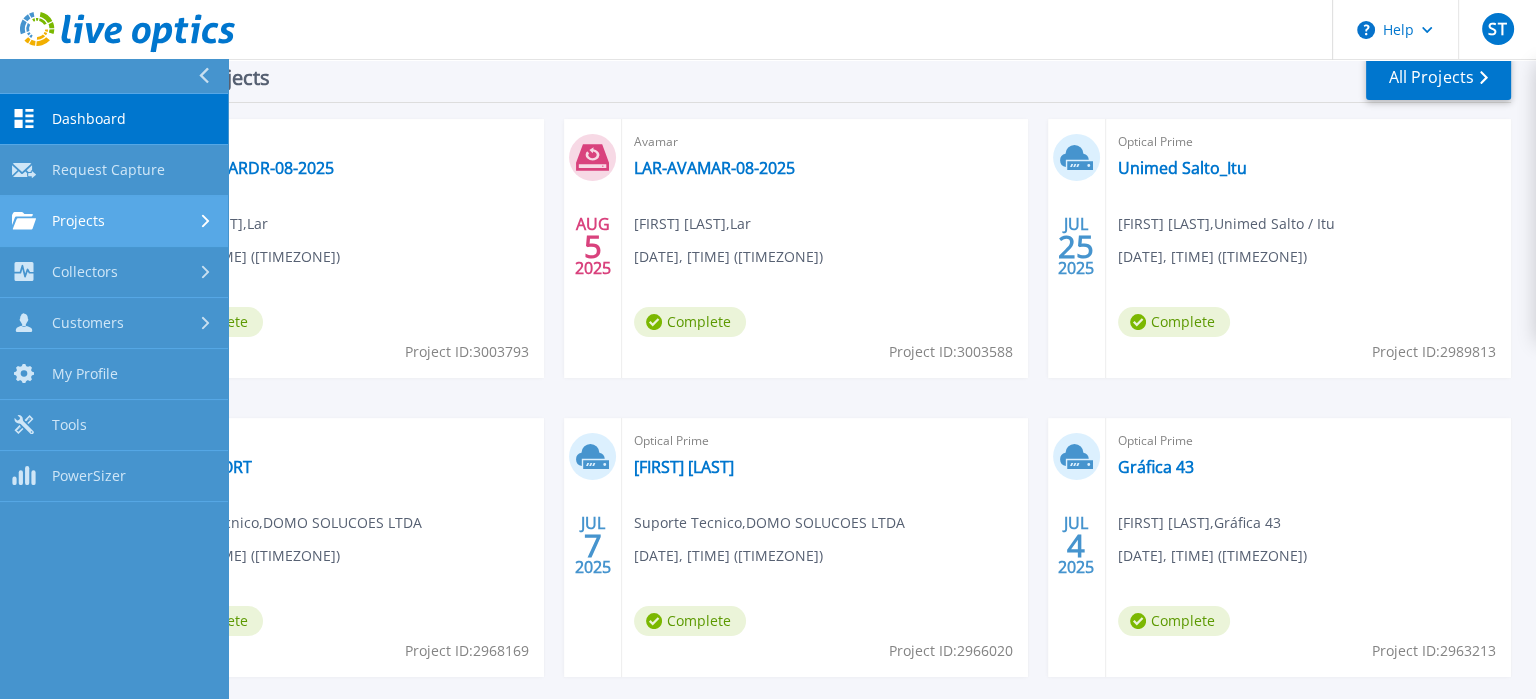 click on "Projects Projects" at bounding box center [114, 221] 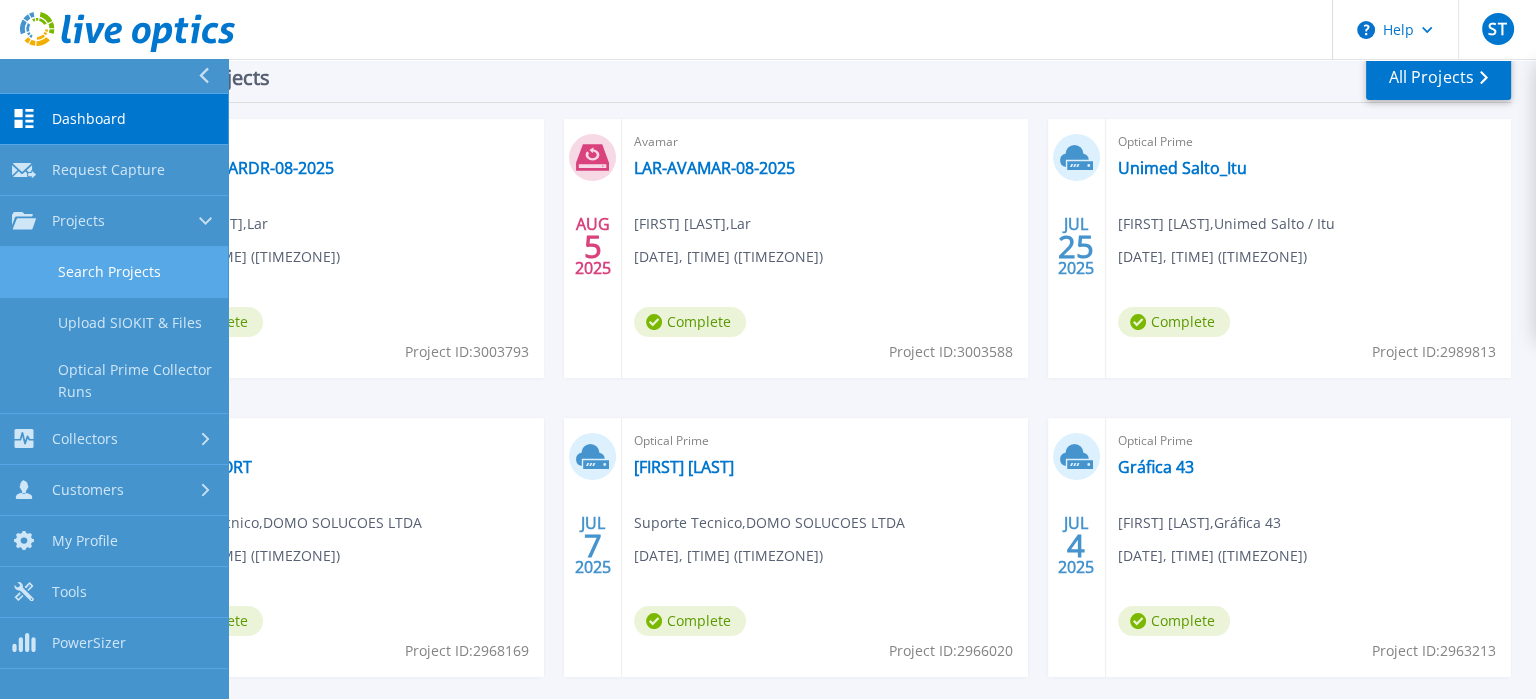 click on "Search Projects" at bounding box center [114, 272] 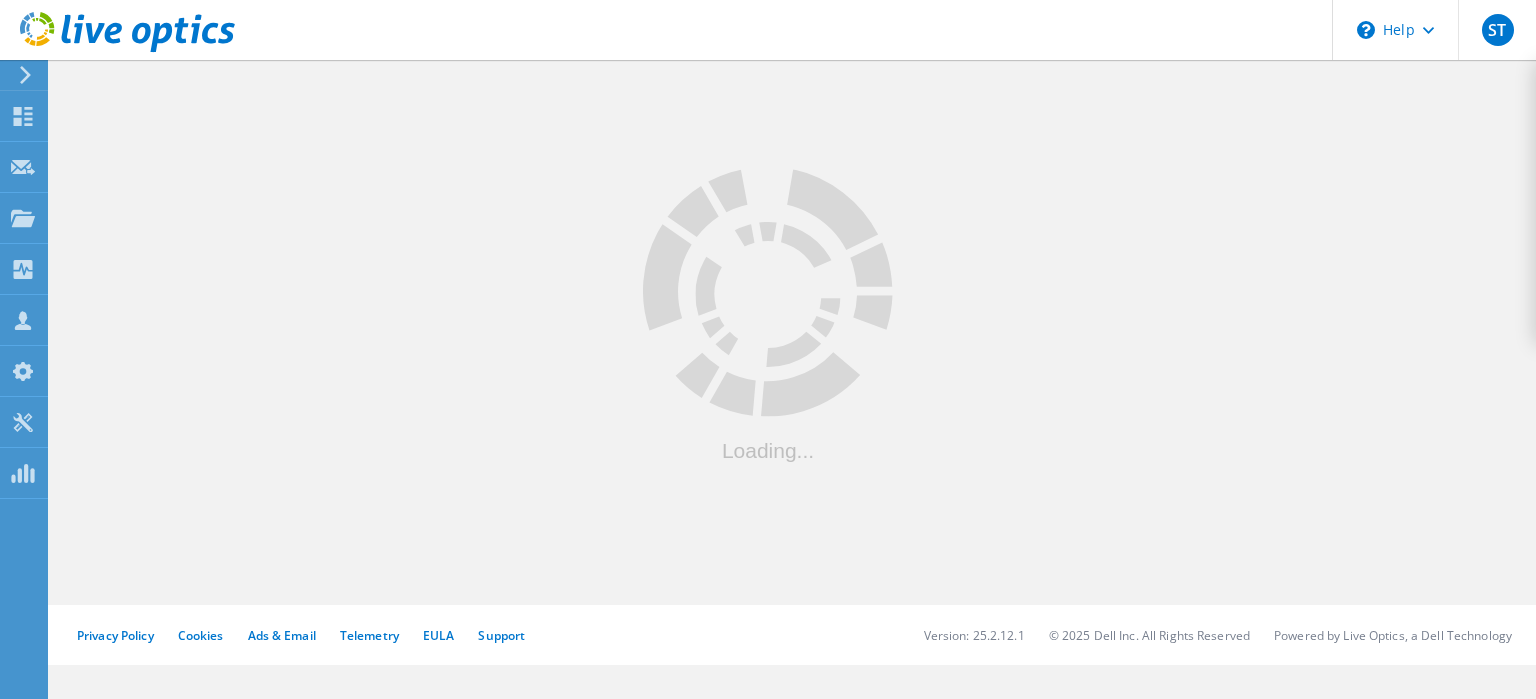 scroll, scrollTop: 0, scrollLeft: 0, axis: both 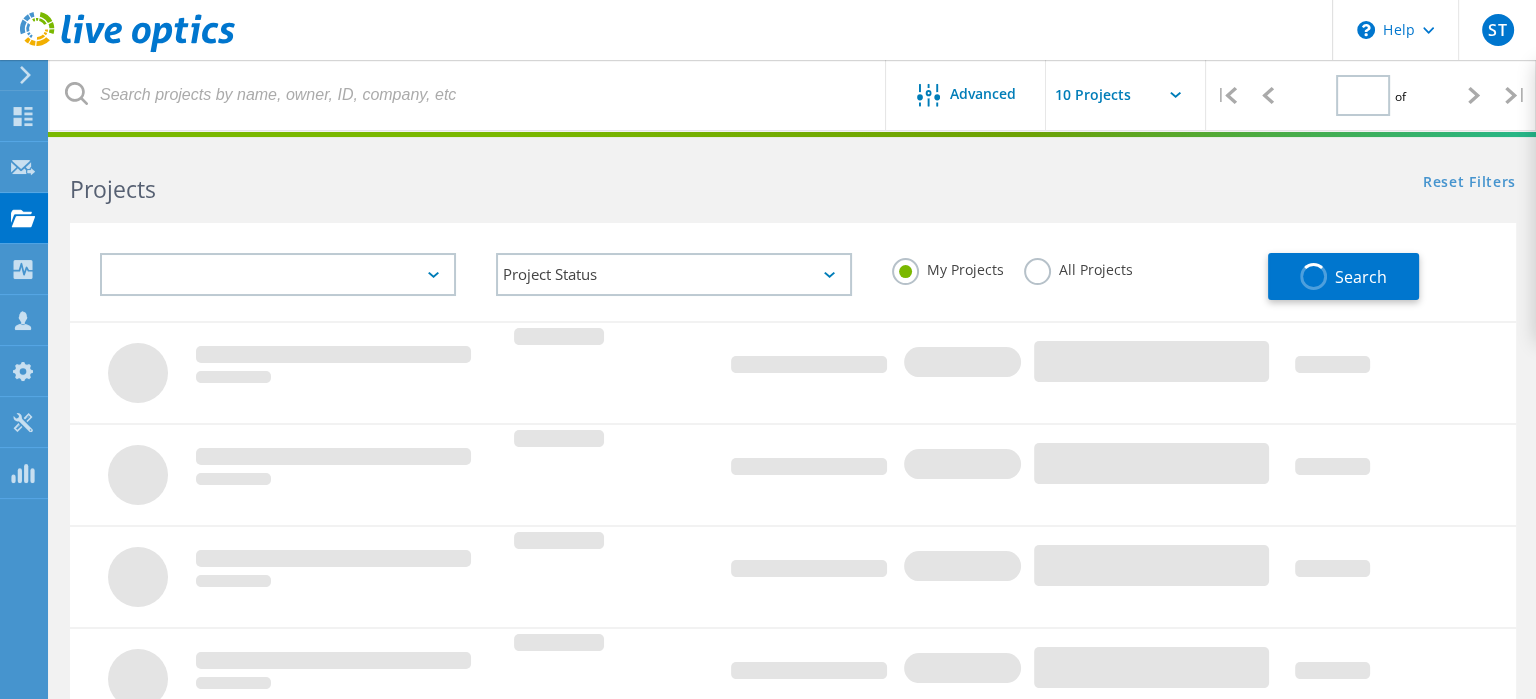 type on "1" 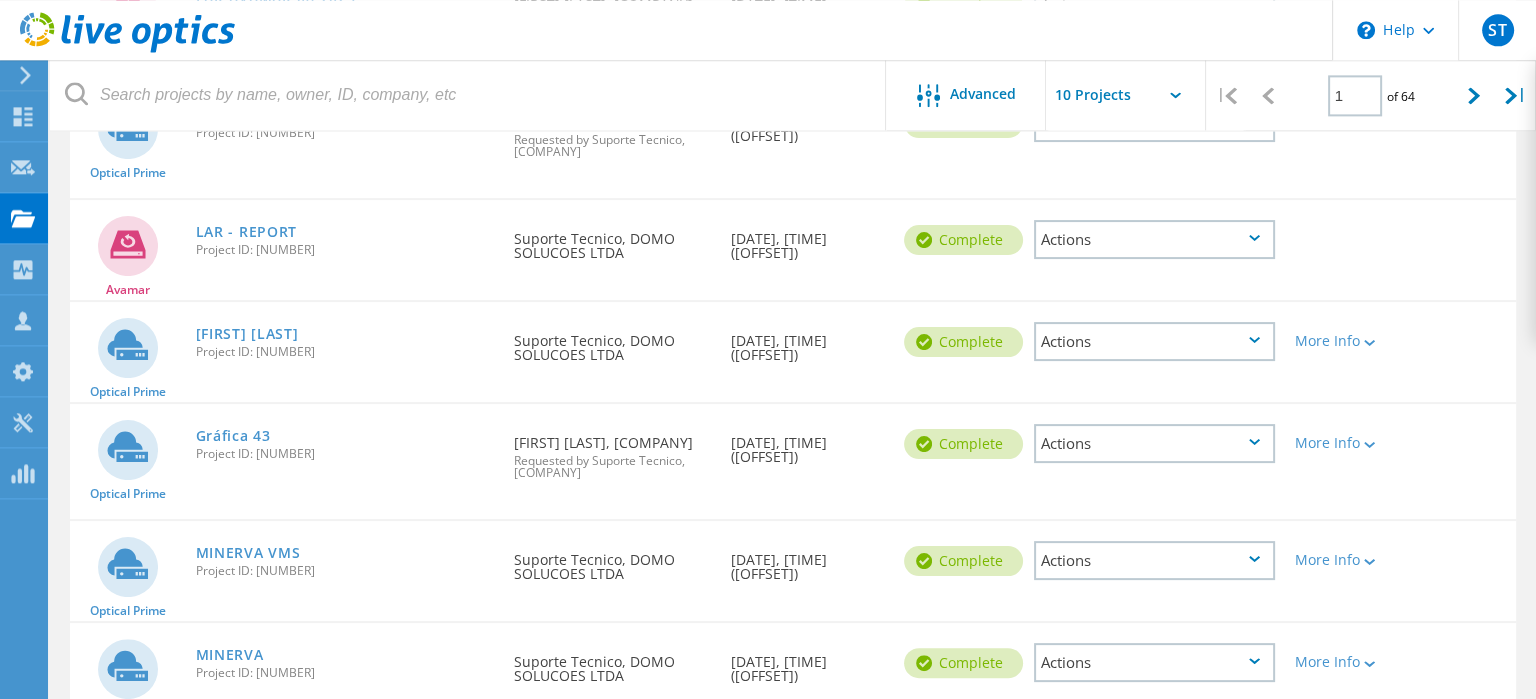 scroll, scrollTop: 525, scrollLeft: 0, axis: vertical 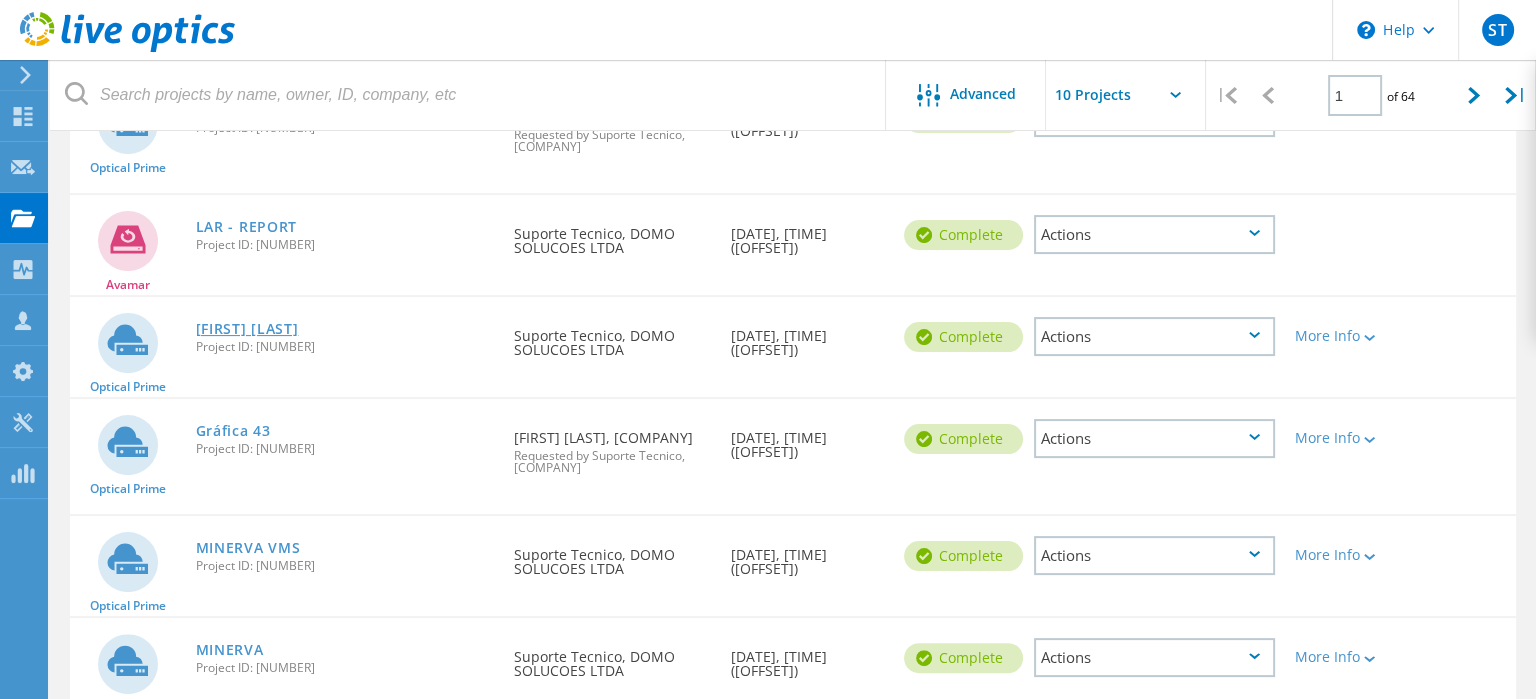 click on "[FIRST] [LAST]" 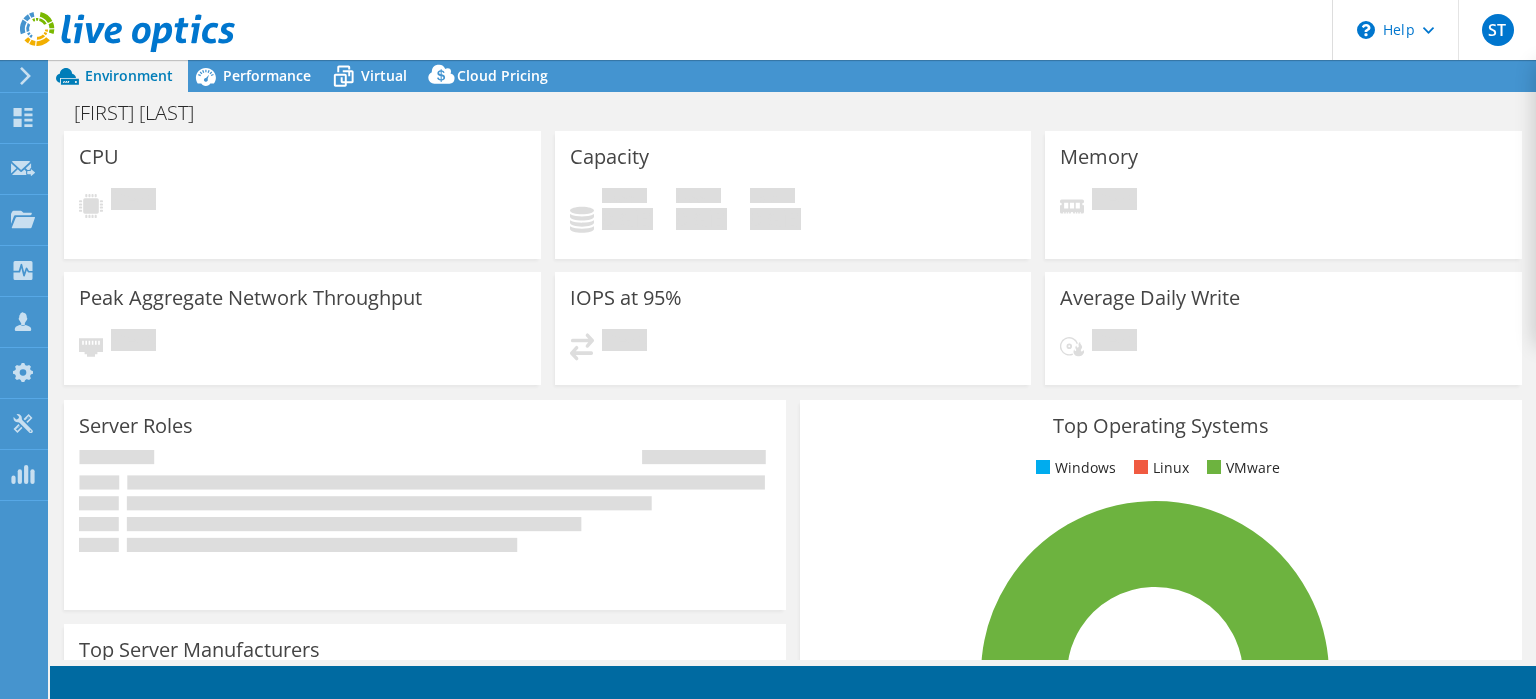 select on "USD" 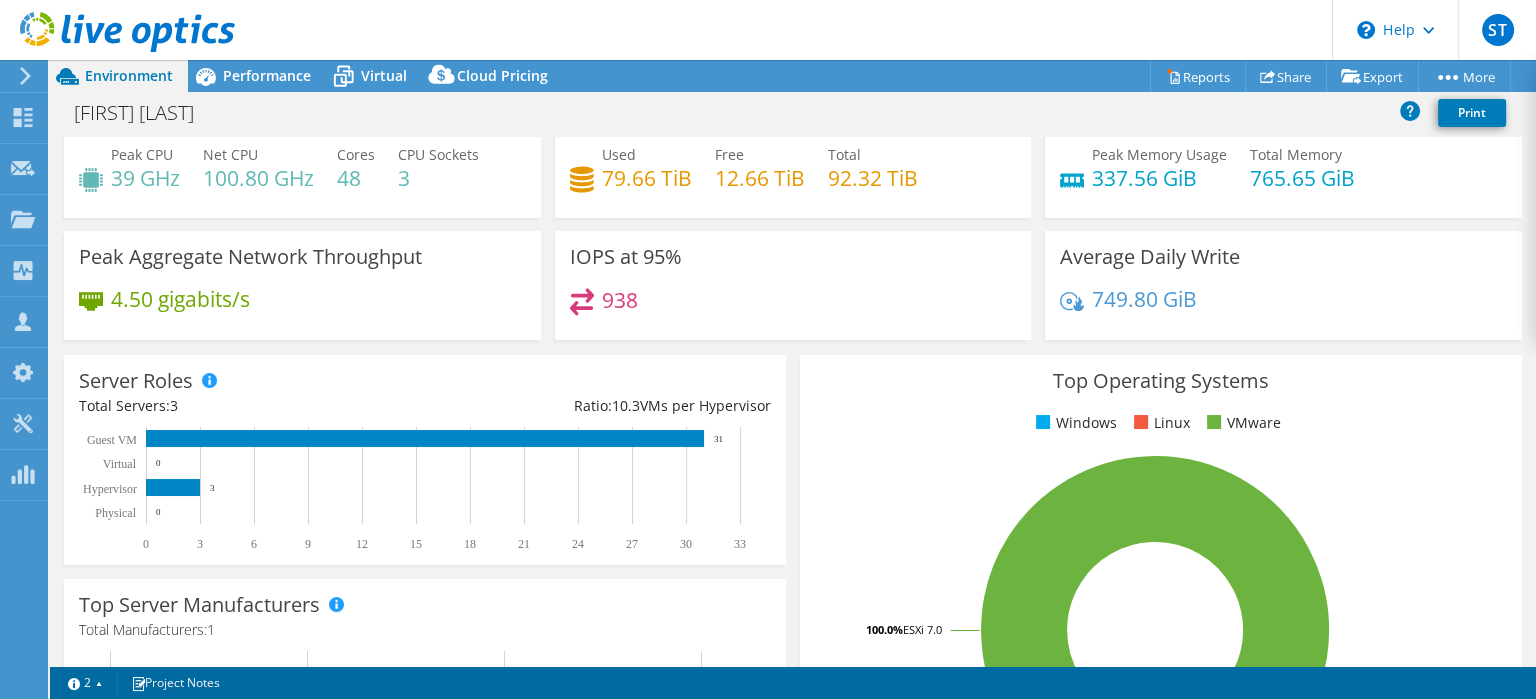 scroll, scrollTop: 0, scrollLeft: 0, axis: both 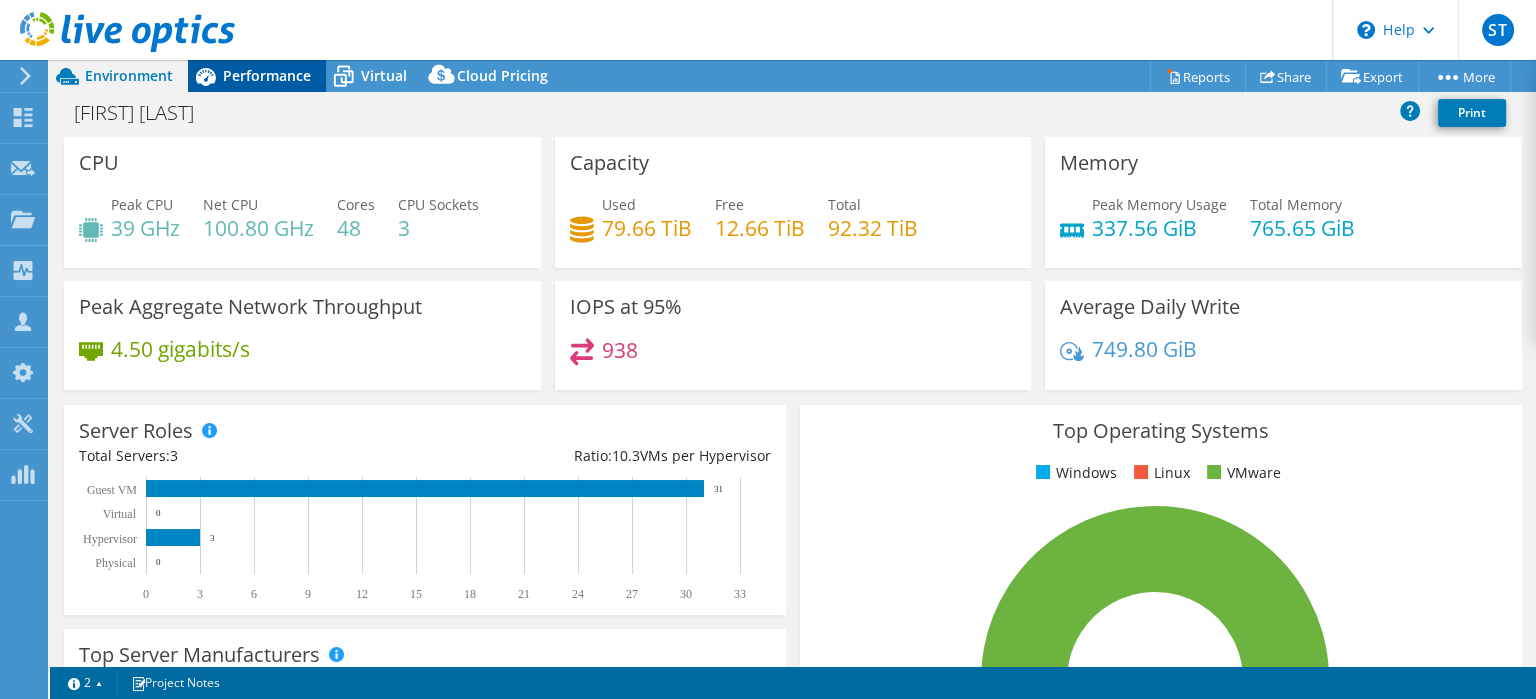 click on "Performance" at bounding box center (267, 75) 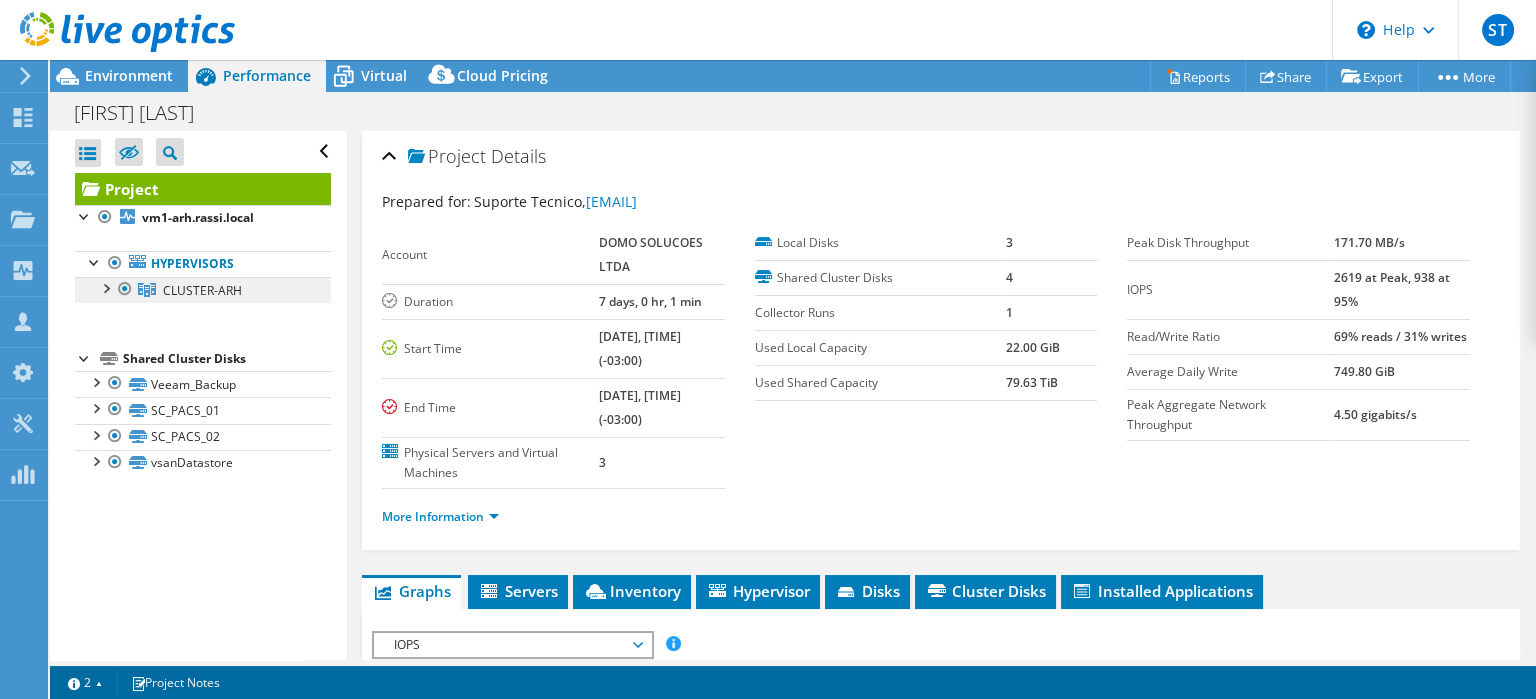 click on "CLUSTER-ARH" at bounding box center [203, 290] 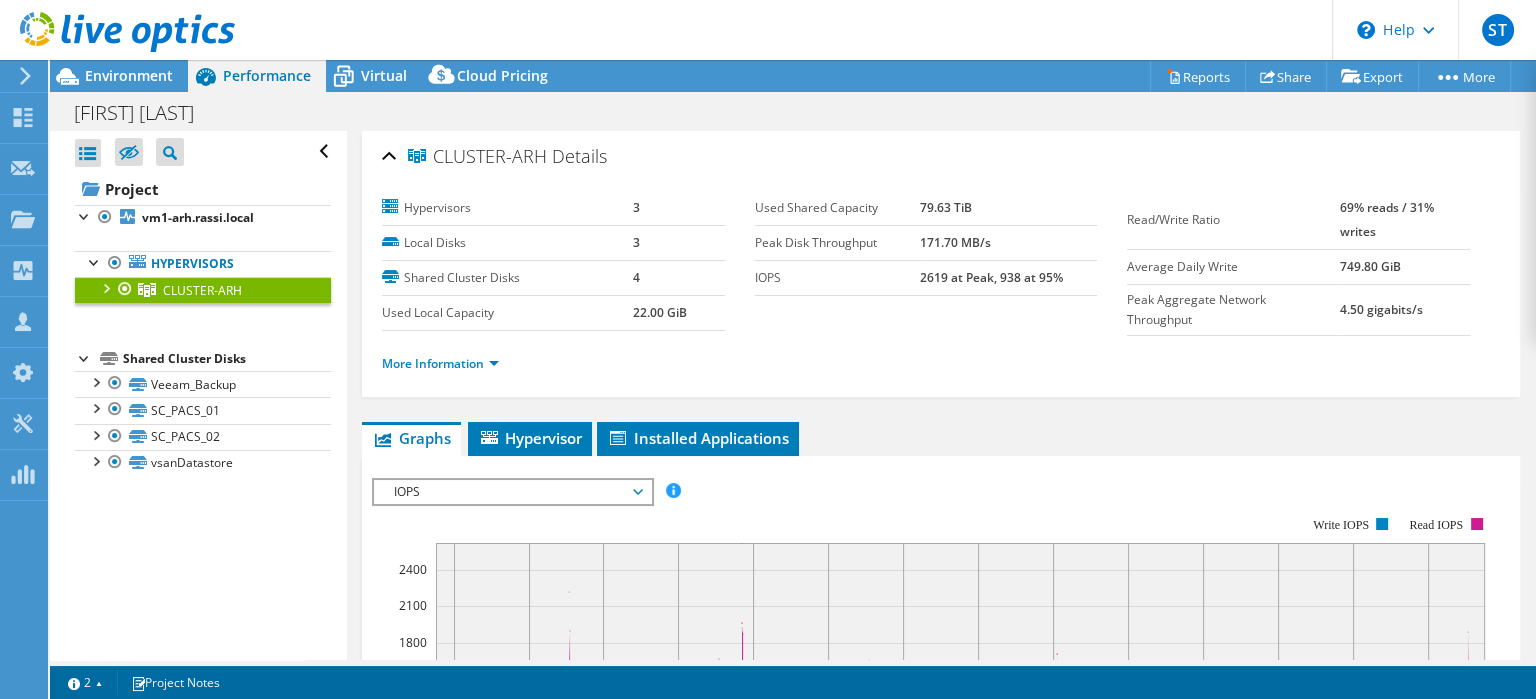 click at bounding box center (105, 287) 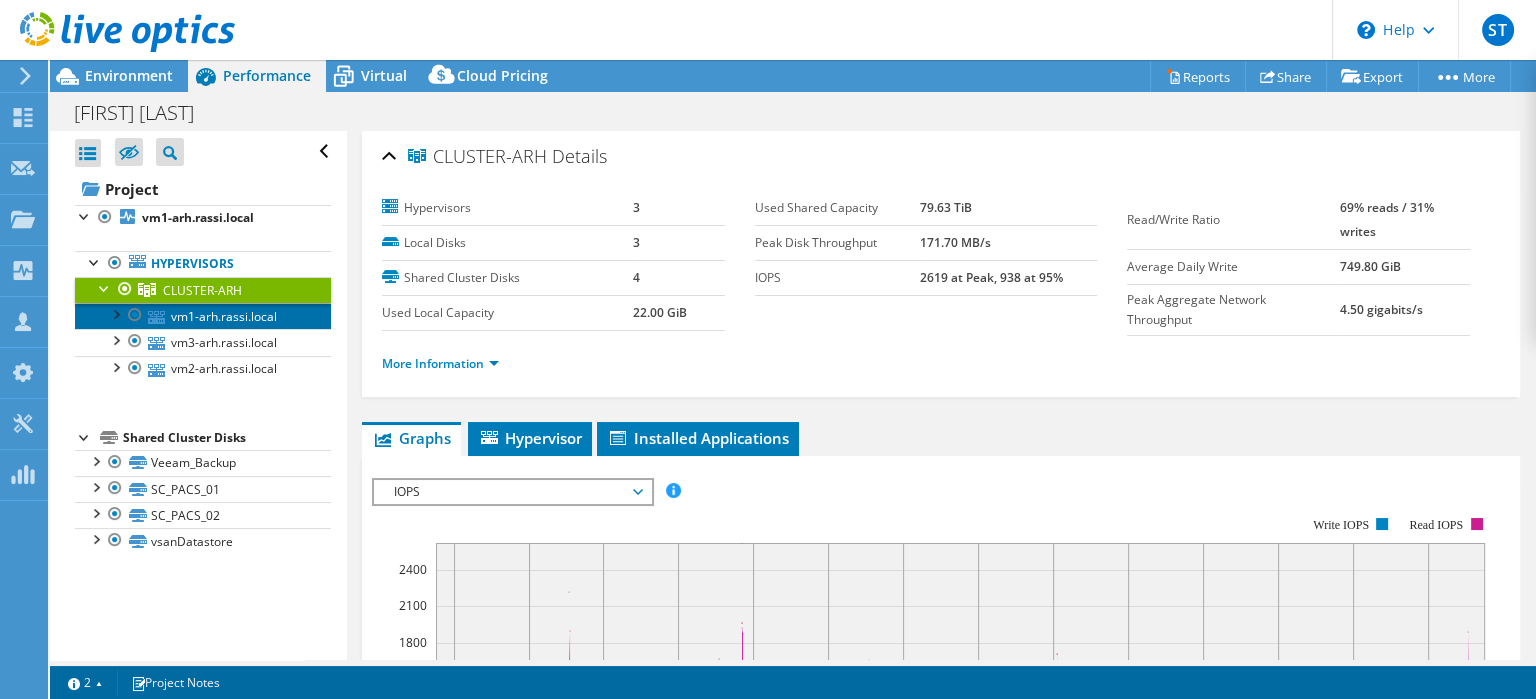 click on "vm1-arh.rassi.local" at bounding box center (203, 316) 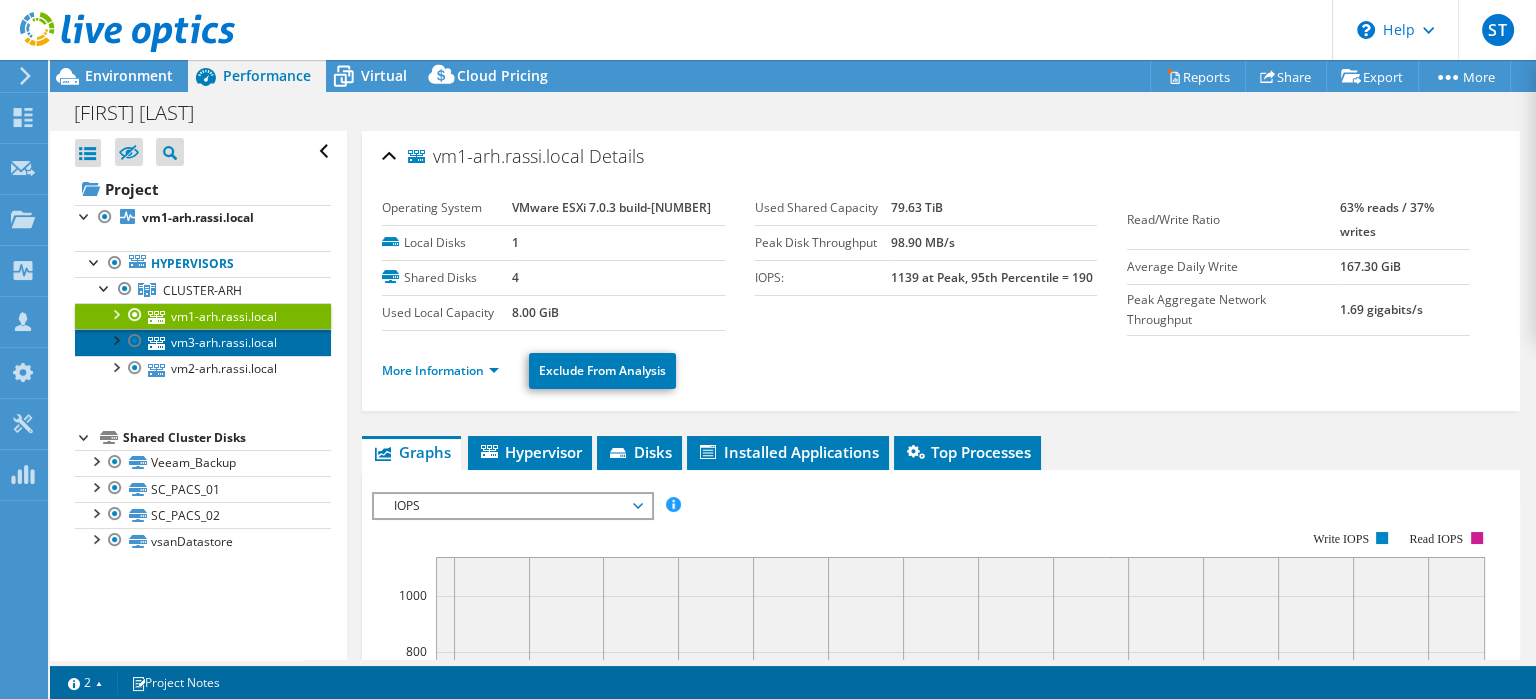 click on "vm3-arh.rassi.local" at bounding box center [203, 342] 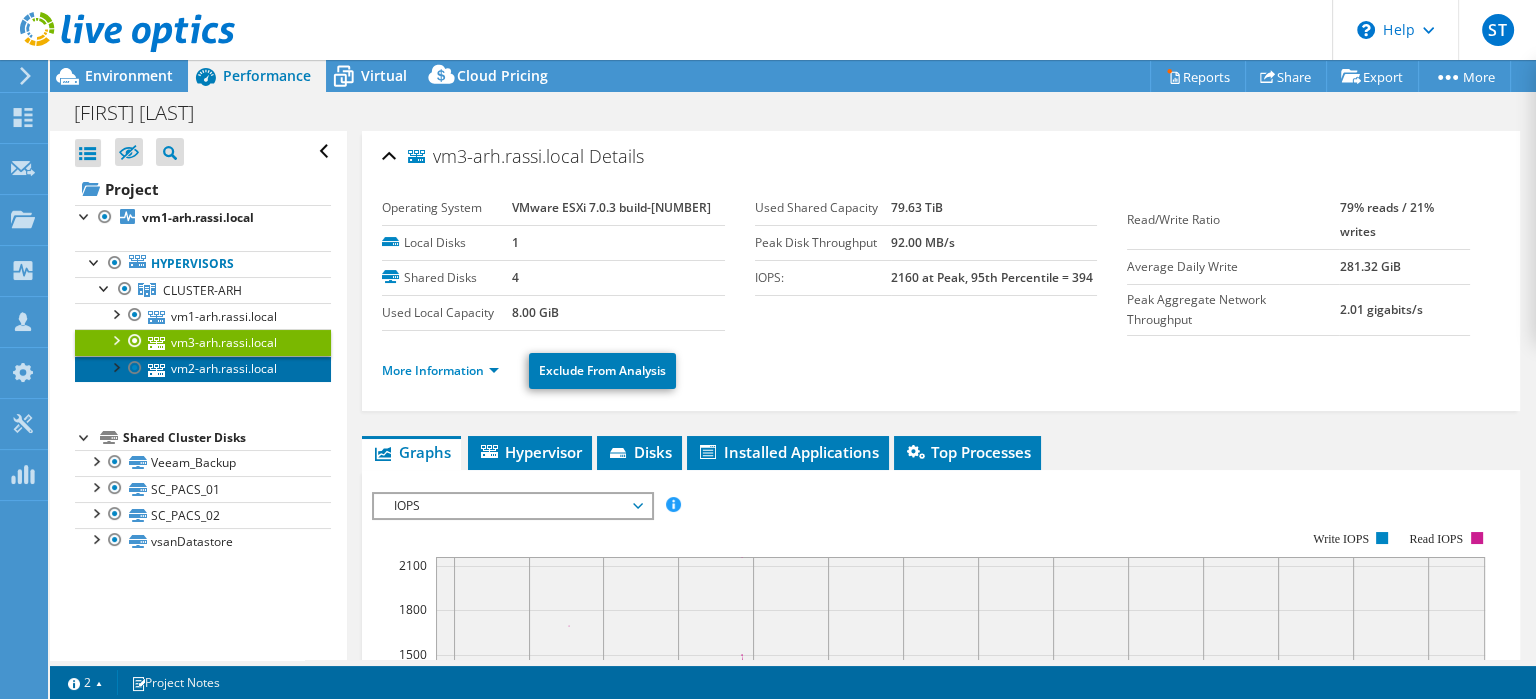 click on "vm2-arh.rassi.local" at bounding box center (203, 369) 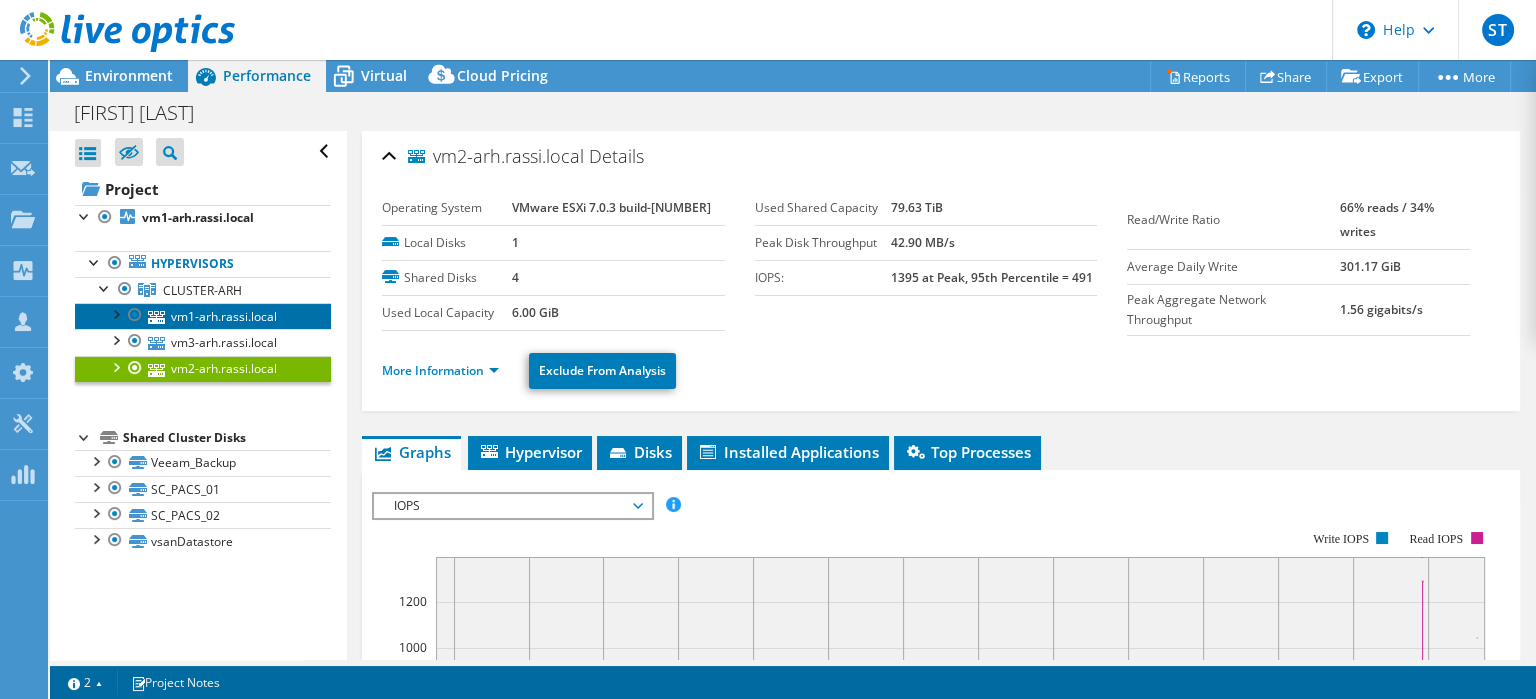 click on "vm1-arh.rassi.local" at bounding box center (203, 316) 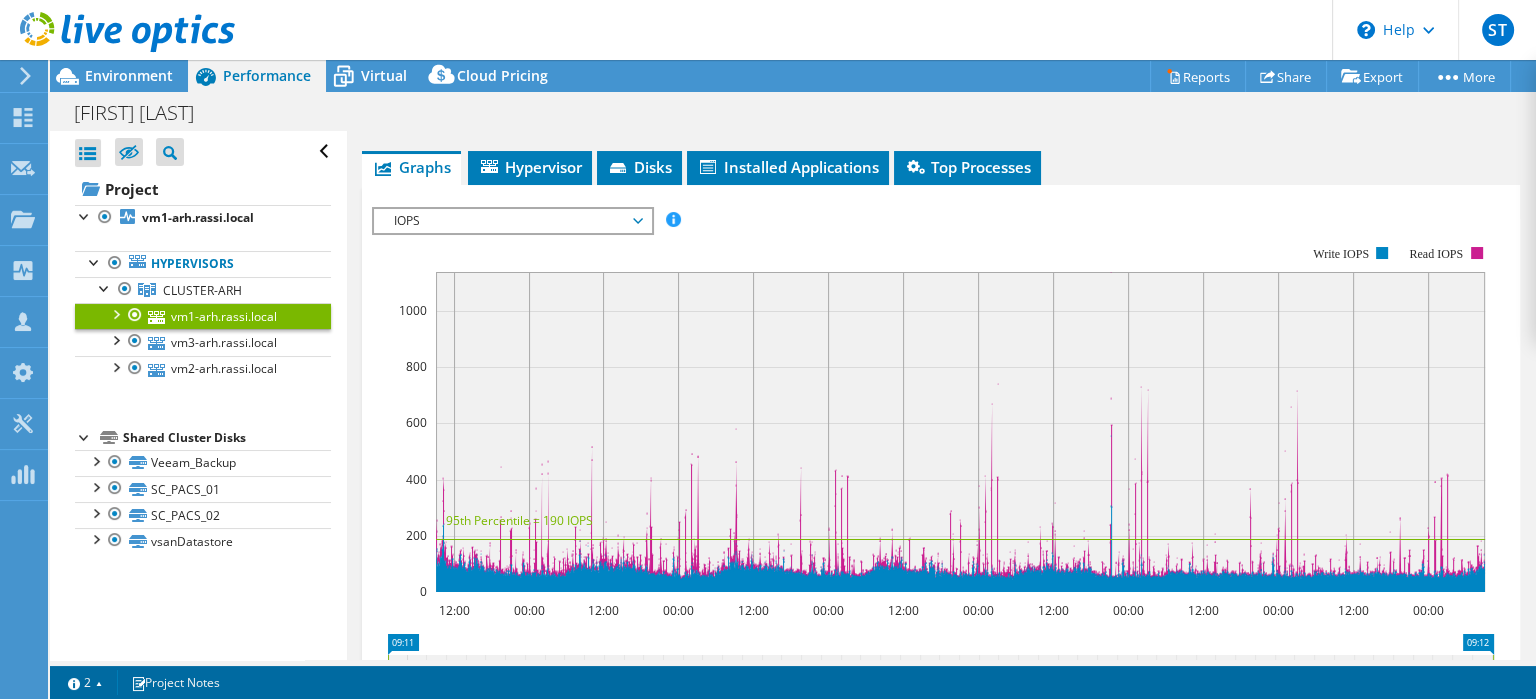 scroll, scrollTop: 0, scrollLeft: 0, axis: both 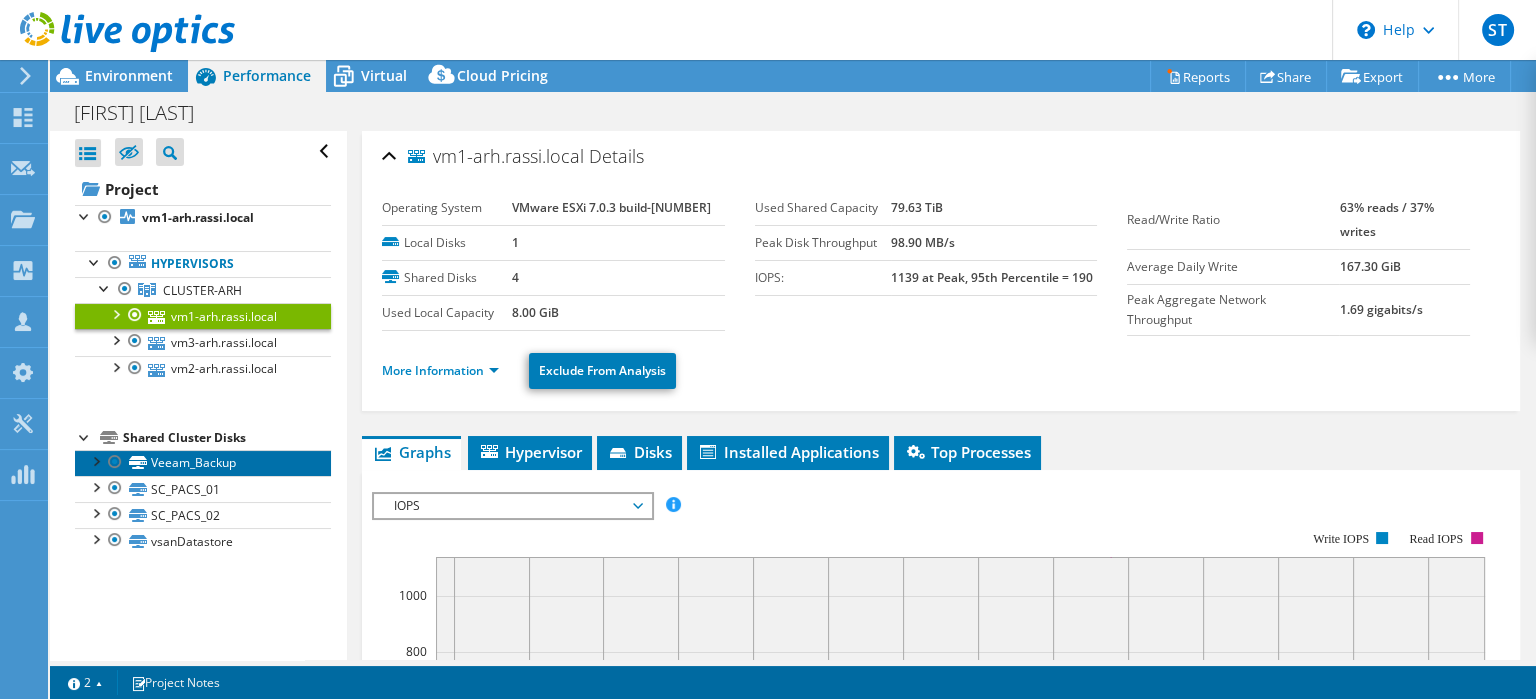 click on "Veeam_Backup" at bounding box center [203, 463] 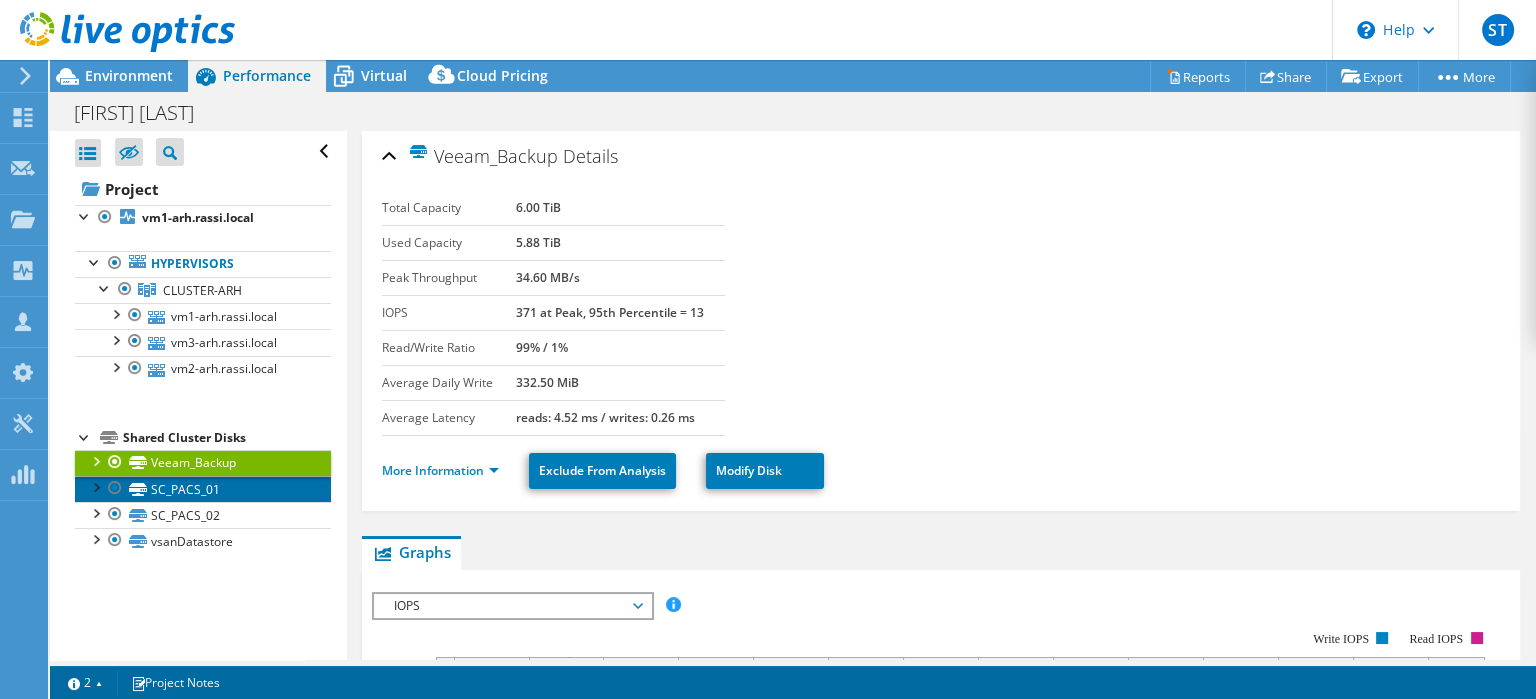 click on "SC_PACS_01" at bounding box center (203, 489) 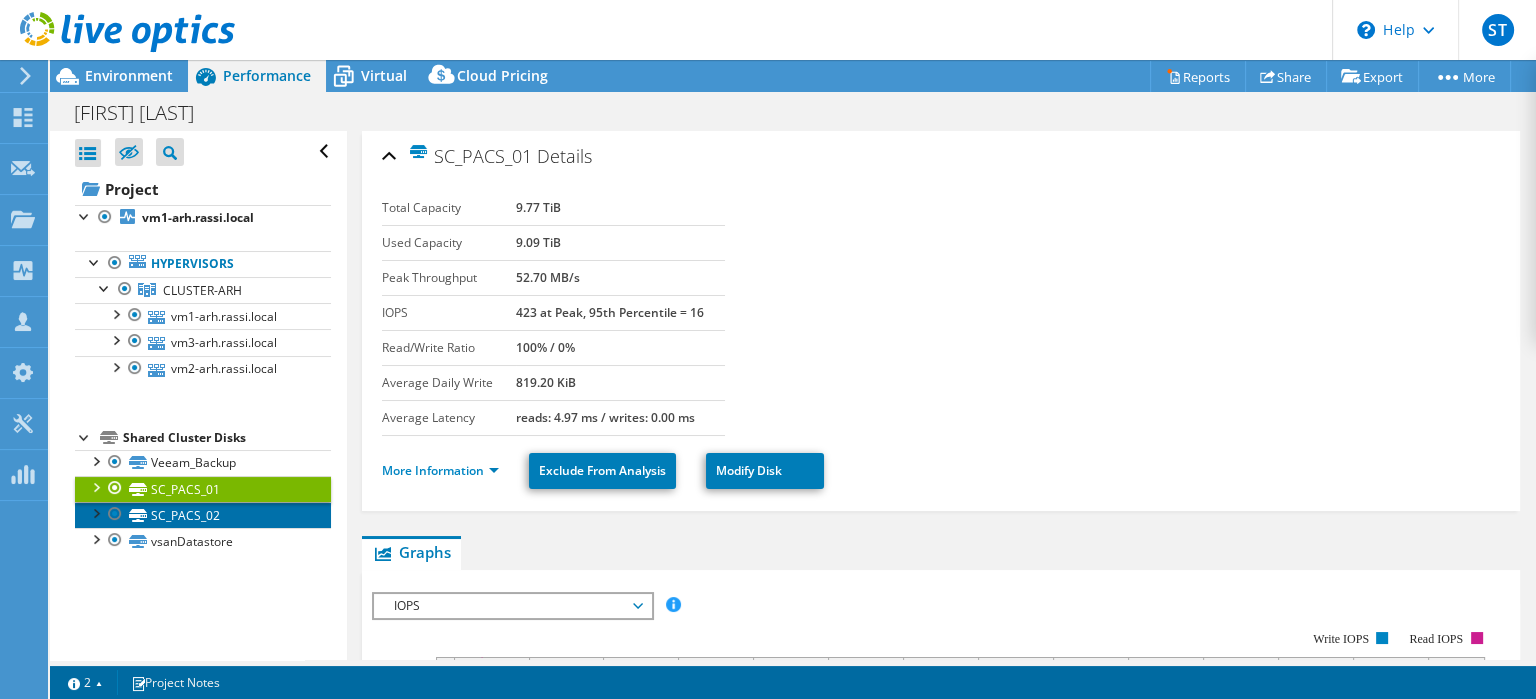 click on "SC_PACS_02" at bounding box center (203, 515) 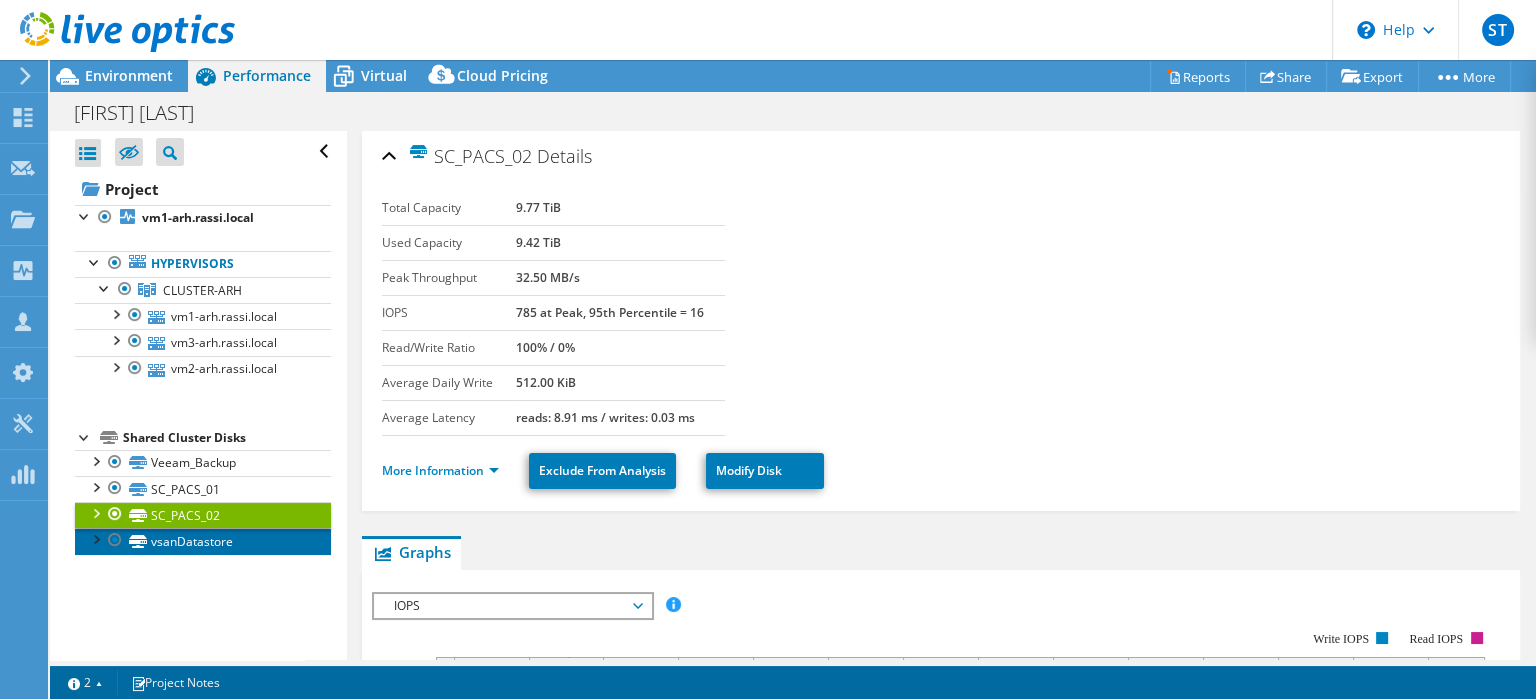 click on "vsanDatastore" at bounding box center (203, 541) 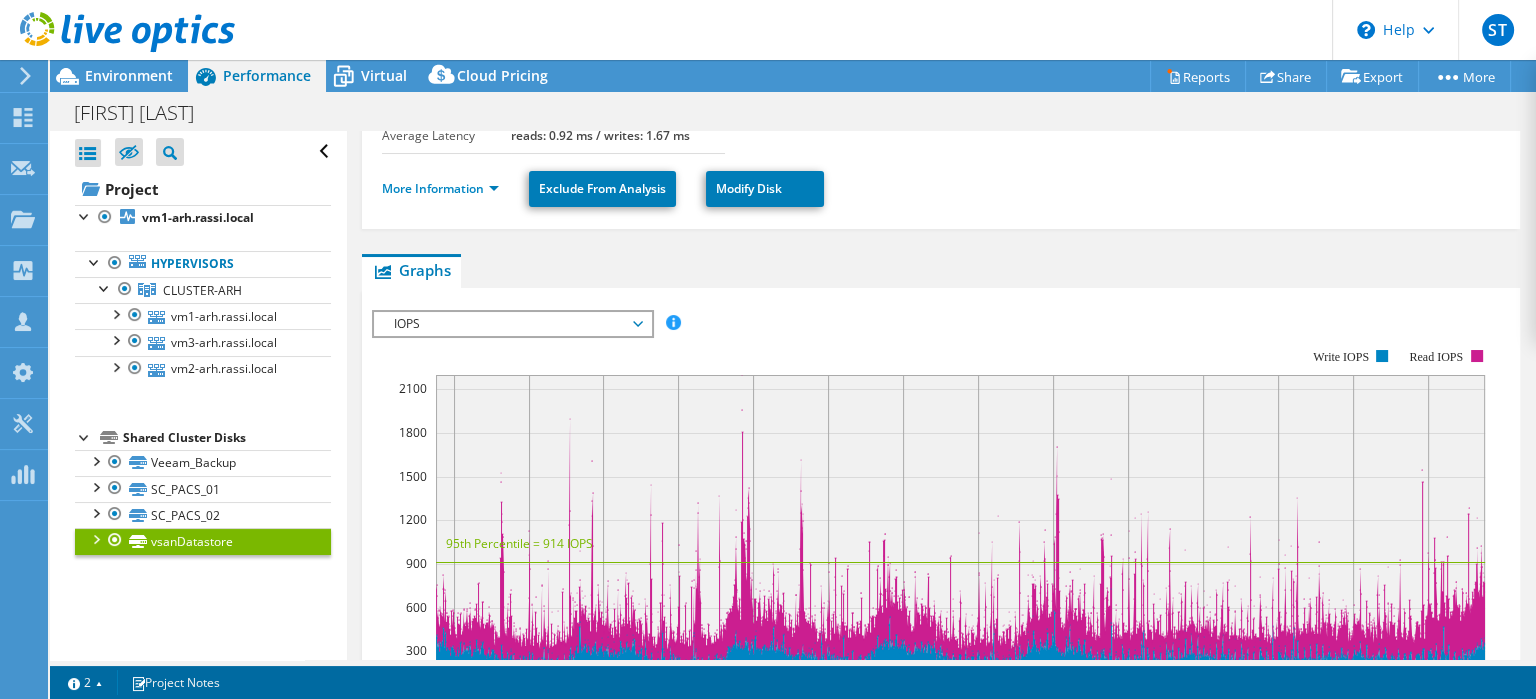 scroll, scrollTop: 285, scrollLeft: 0, axis: vertical 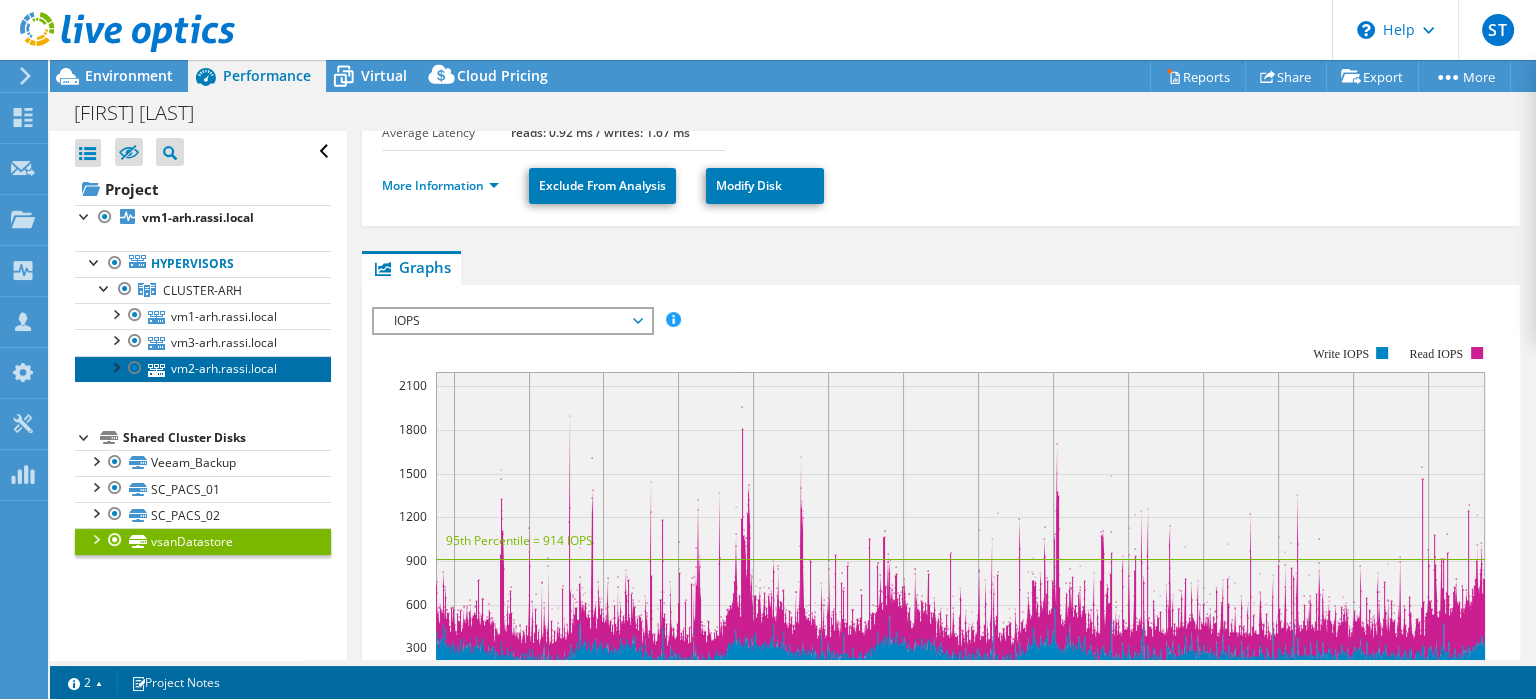 click on "vm2-arh.rassi.local" at bounding box center (203, 369) 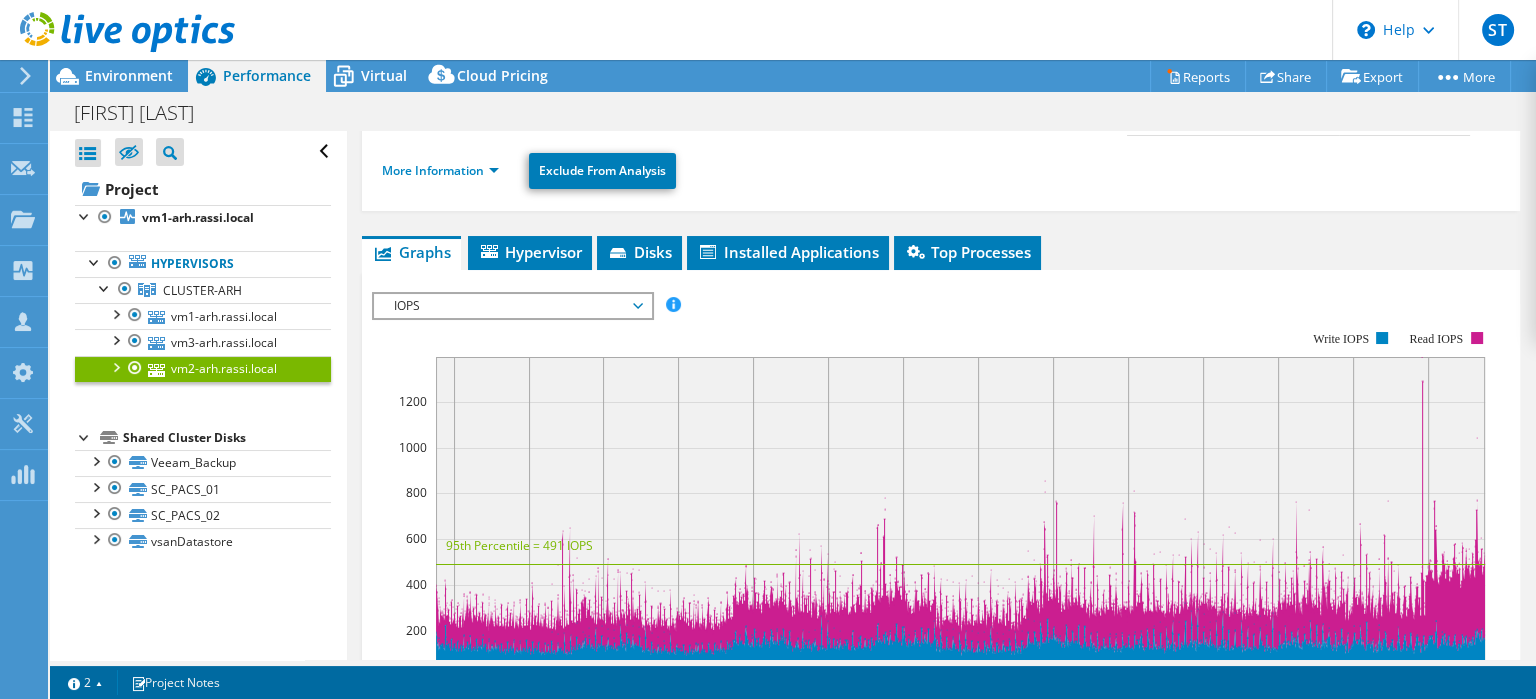 scroll, scrollTop: 95, scrollLeft: 0, axis: vertical 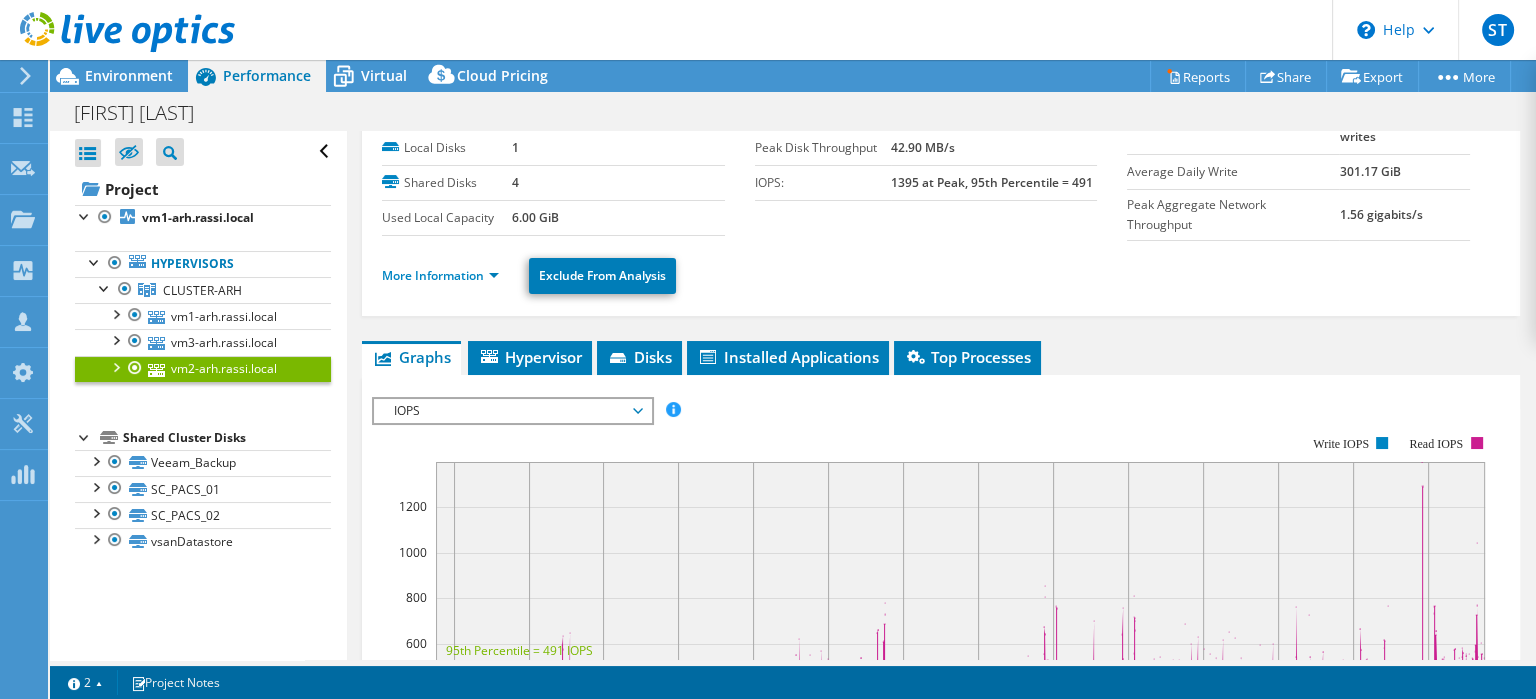 click on "Hypervisor" at bounding box center [530, 358] 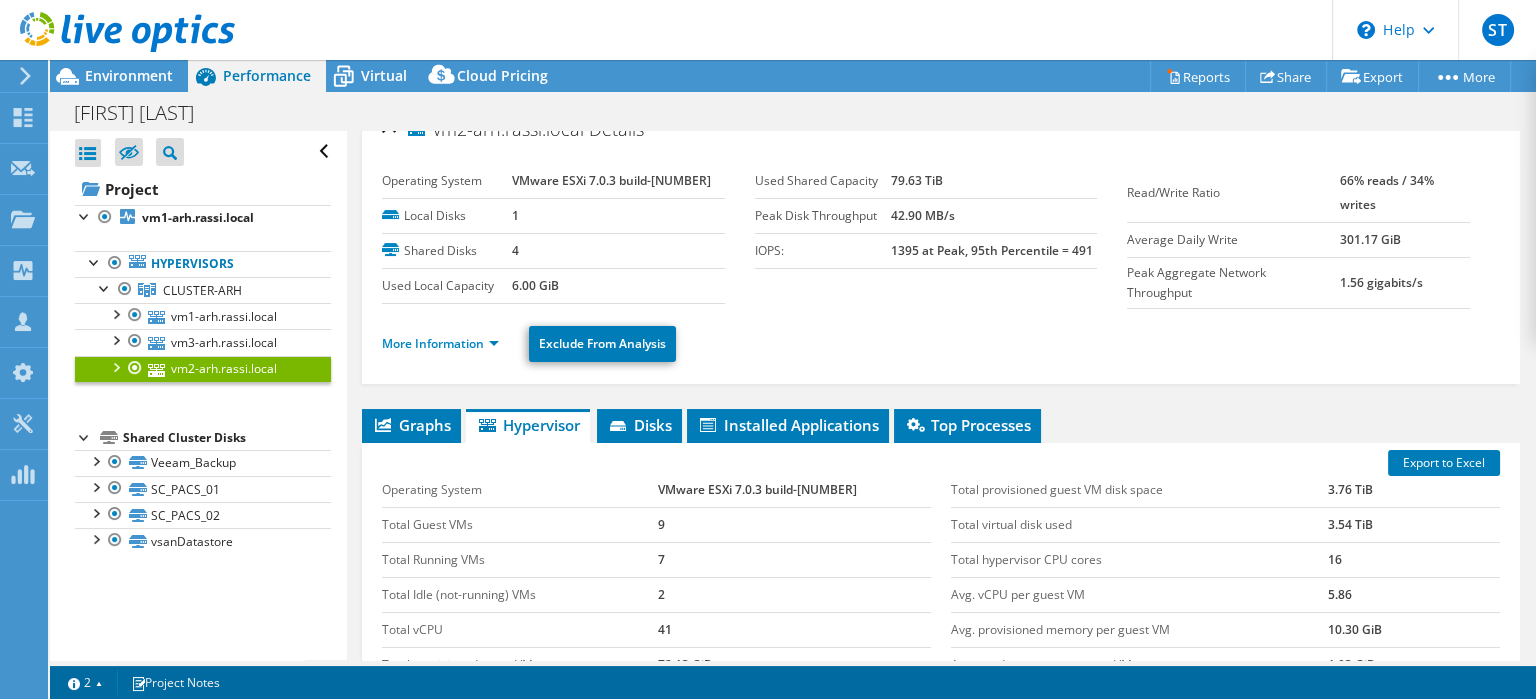 scroll, scrollTop: 0, scrollLeft: 0, axis: both 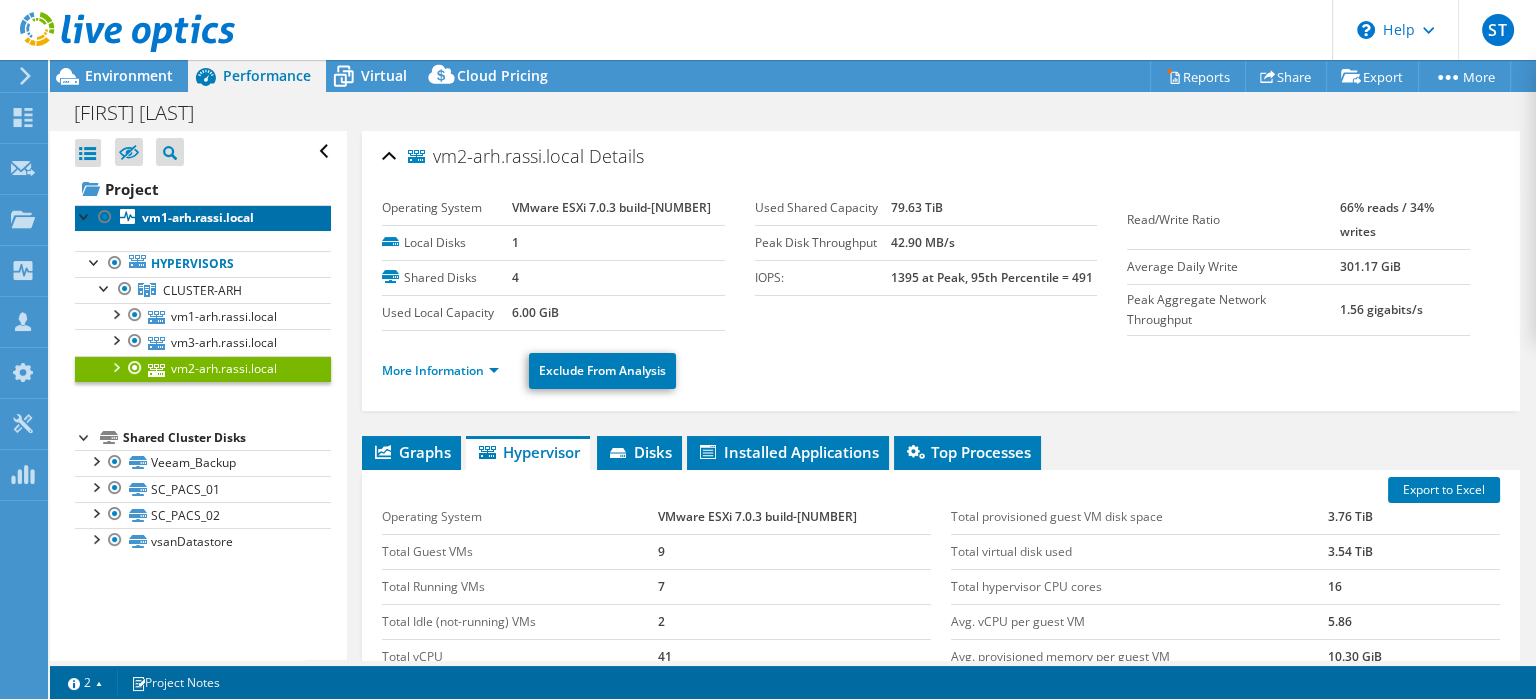 click on "vm1-arh.rassi.local" at bounding box center (198, 217) 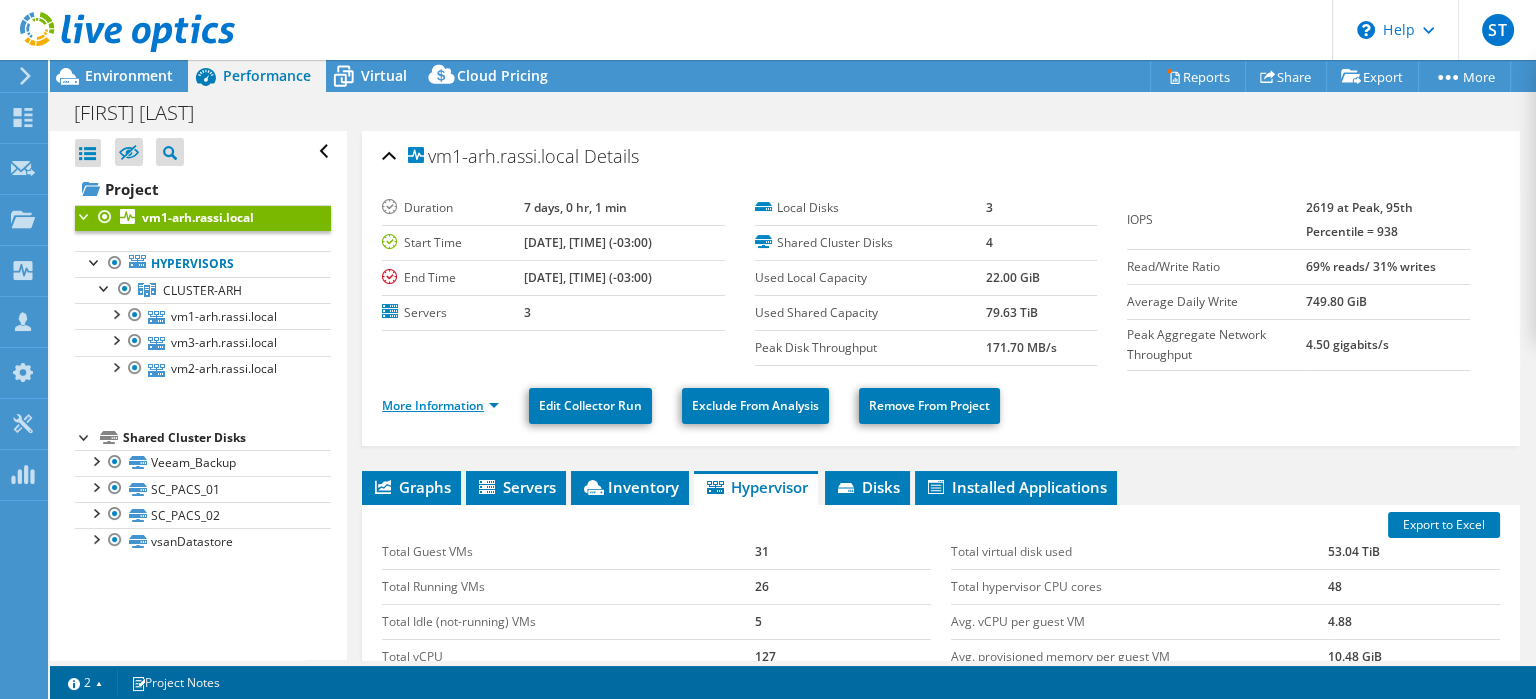click on "More Information" at bounding box center (440, 405) 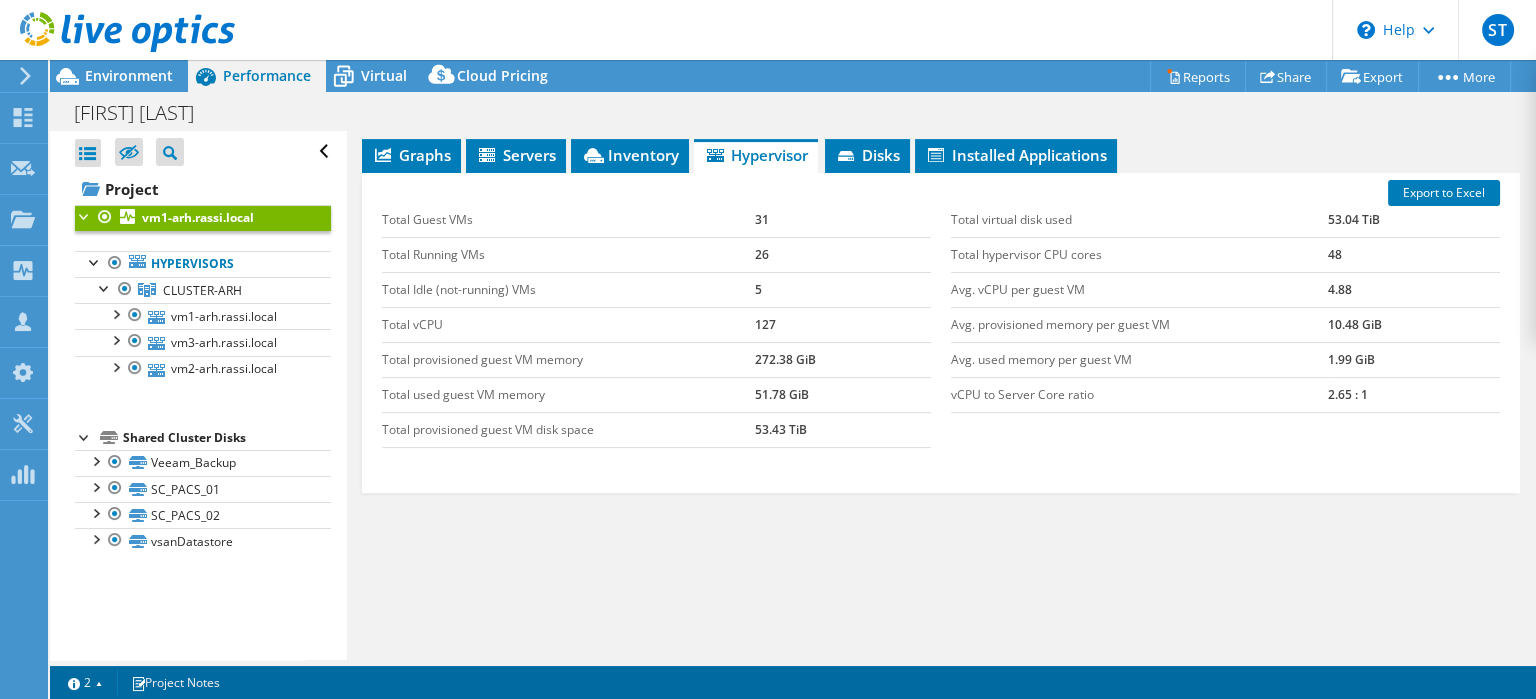 scroll, scrollTop: 855, scrollLeft: 0, axis: vertical 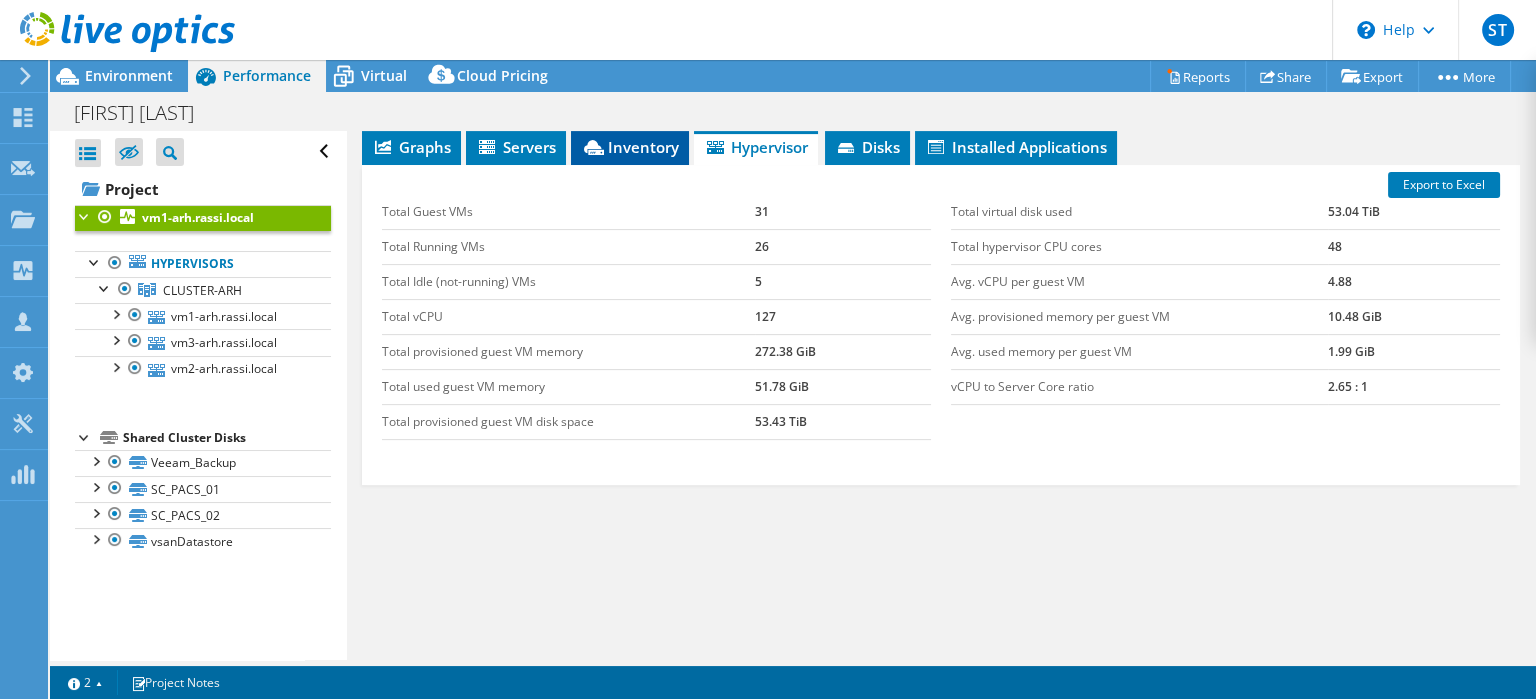click on "Inventory" at bounding box center [630, 147] 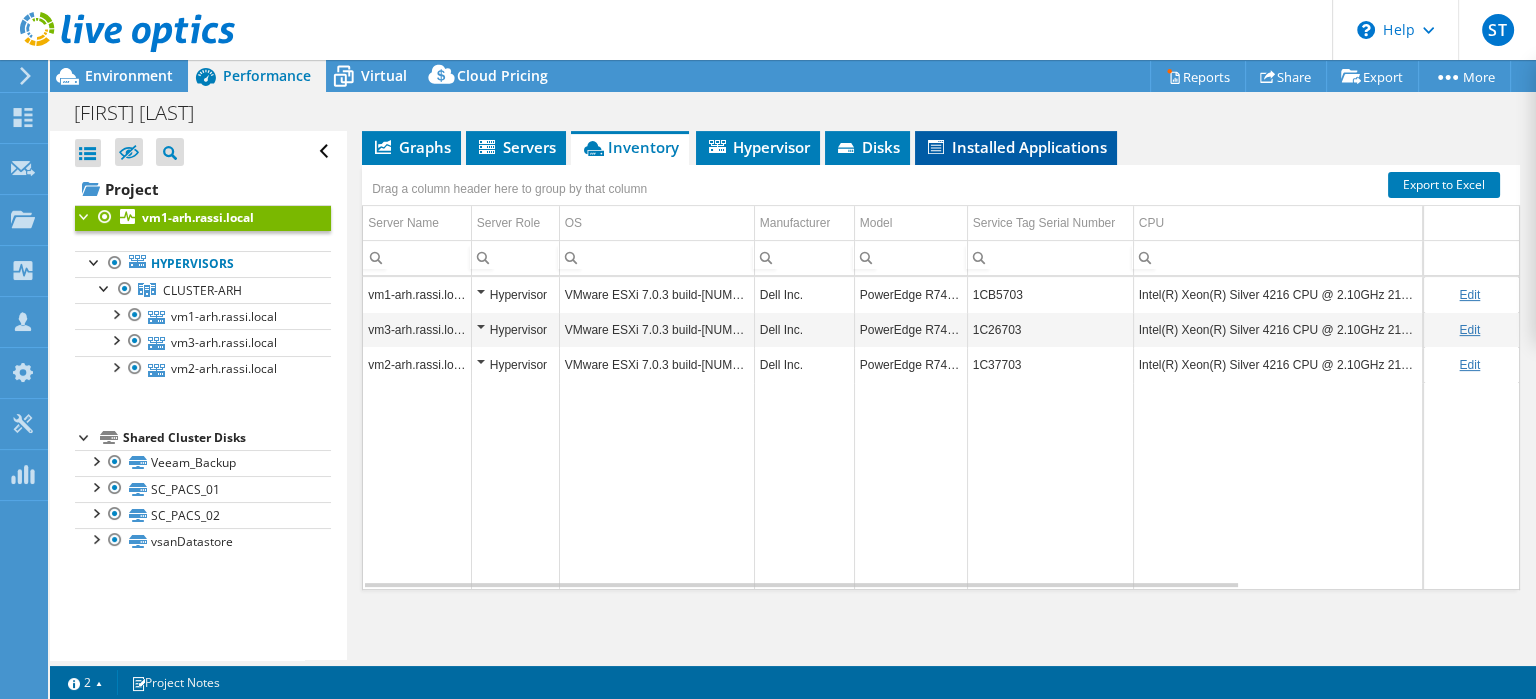 click on "Installed Applications" at bounding box center [1016, 147] 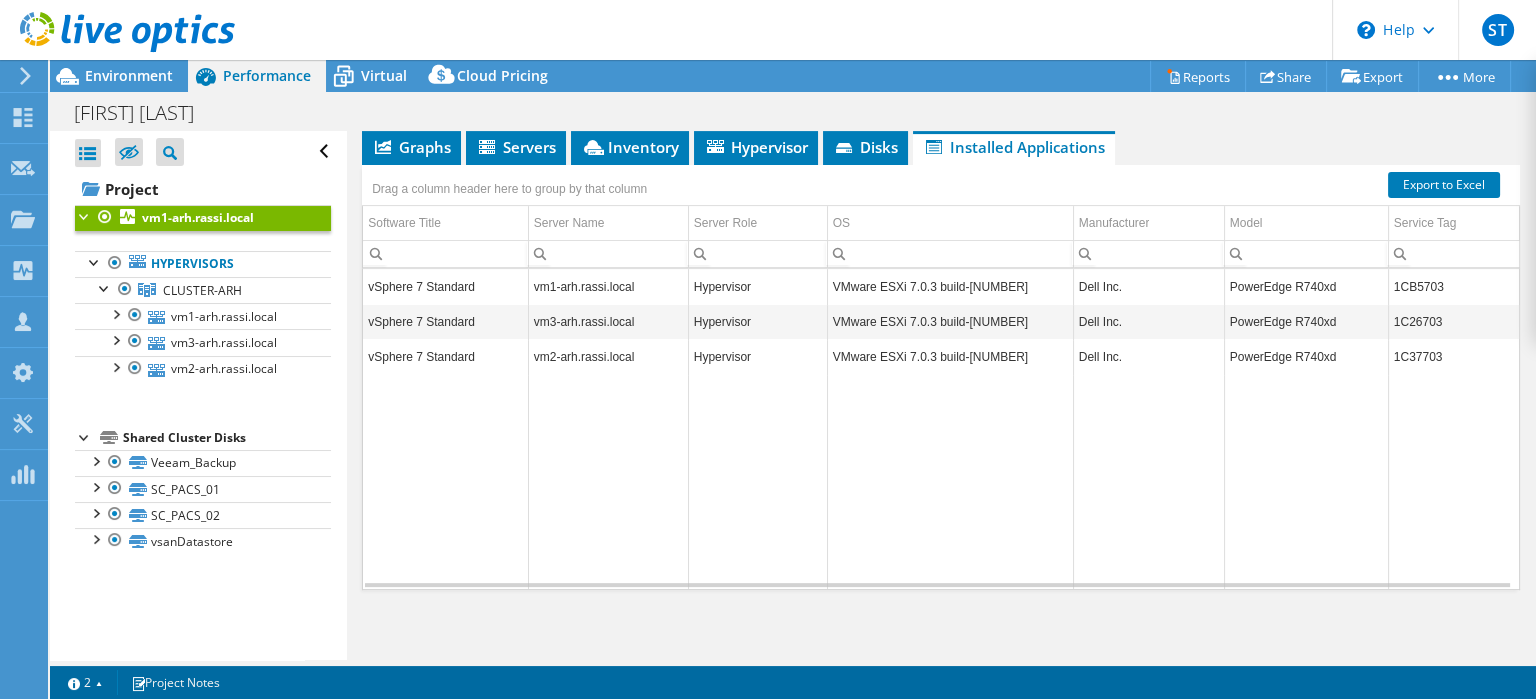 click on "Graphs
Servers
Inventory
Hypervisor
Disks
Cluster Disks
Installed Applications" at bounding box center (941, 148) 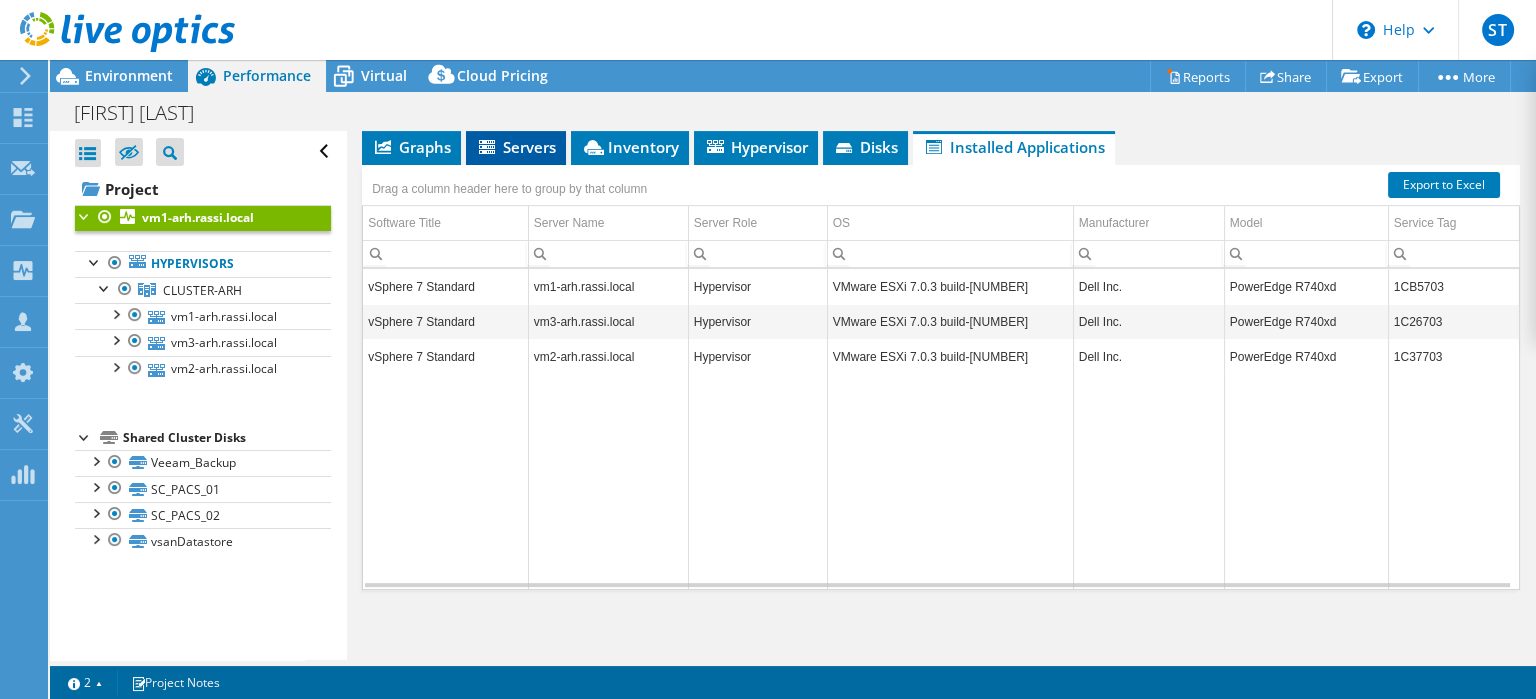 click on "Servers" at bounding box center (516, 147) 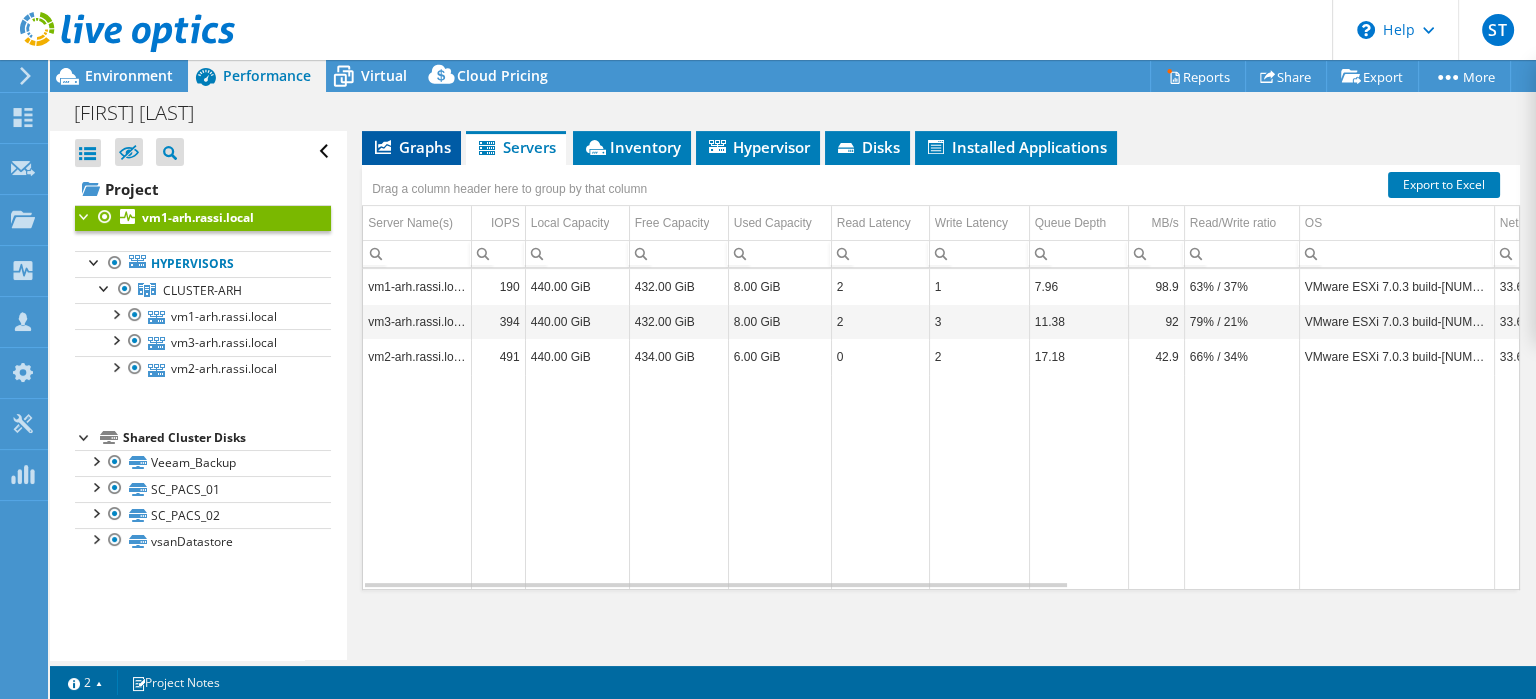 click on "Graphs" at bounding box center [411, 147] 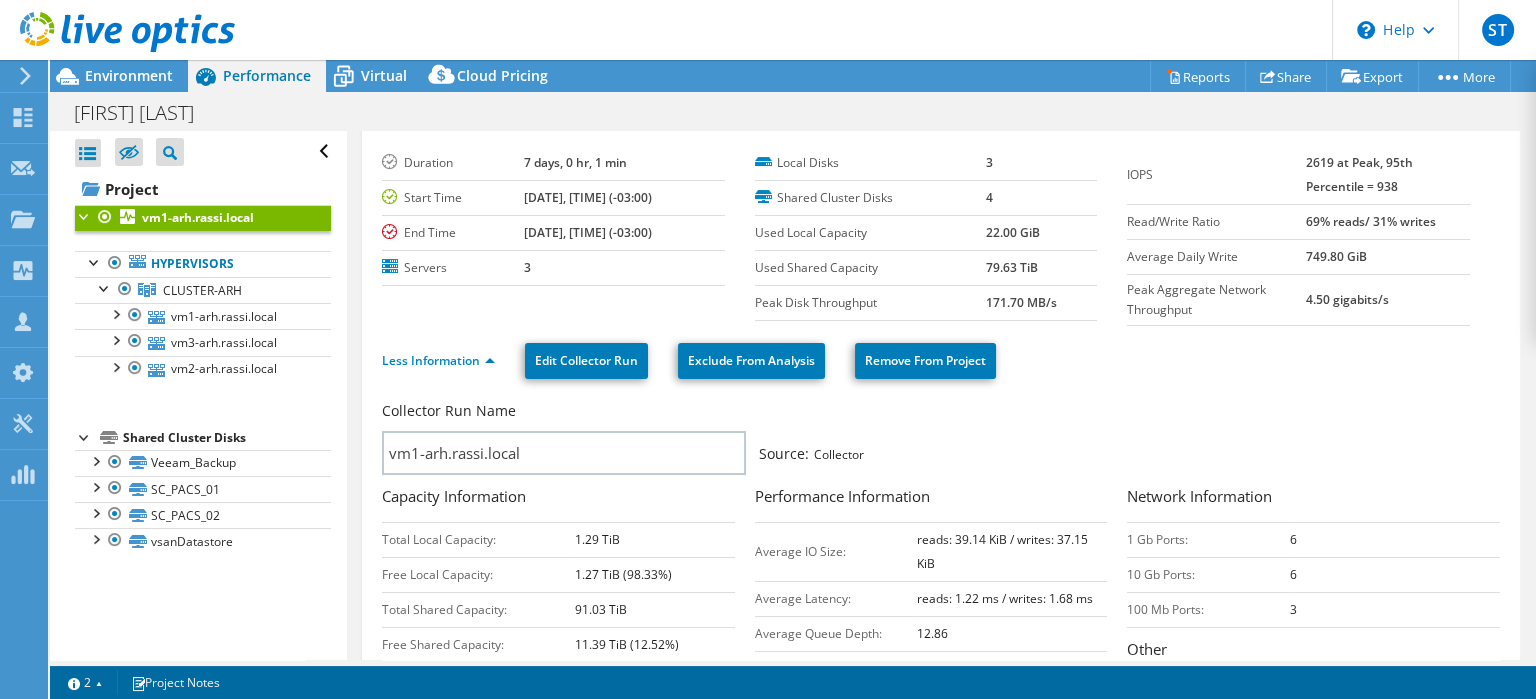 scroll, scrollTop: 0, scrollLeft: 0, axis: both 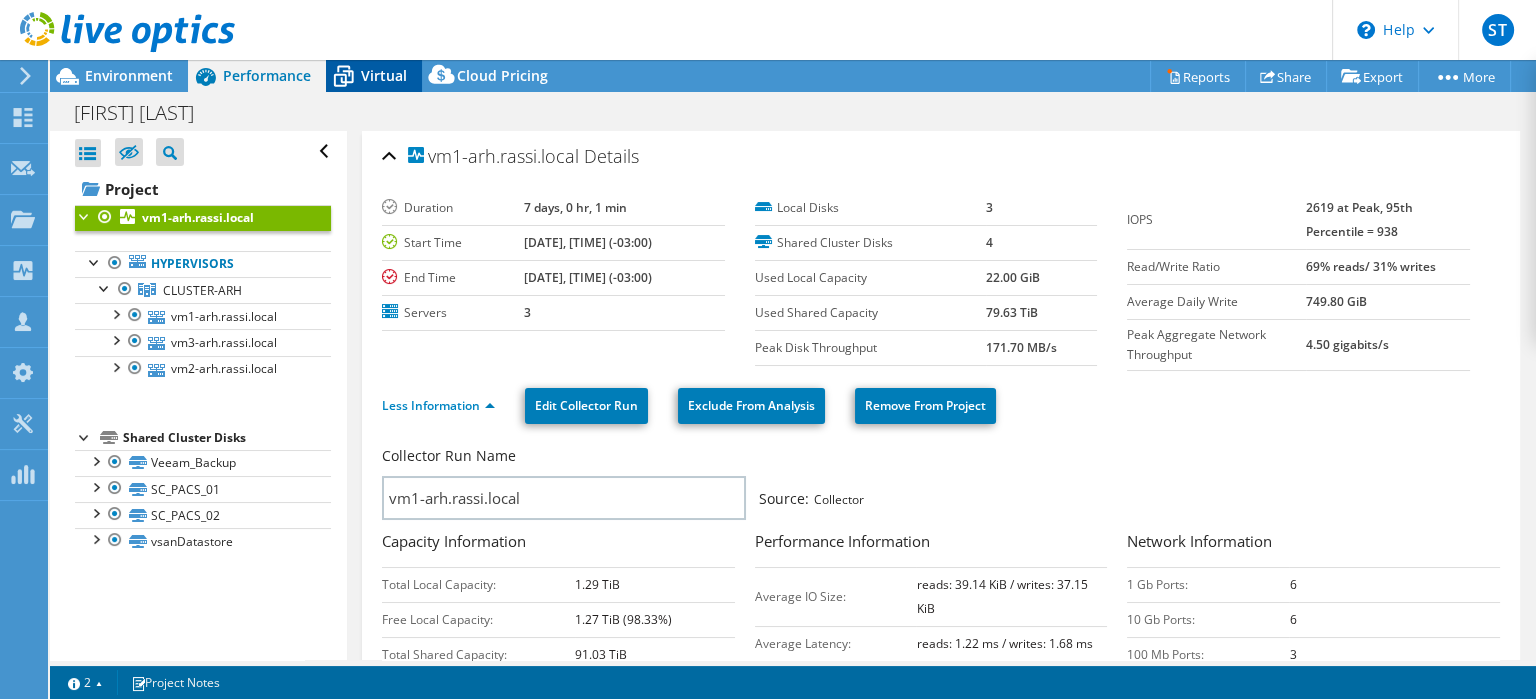 click on "Virtual" at bounding box center (384, 75) 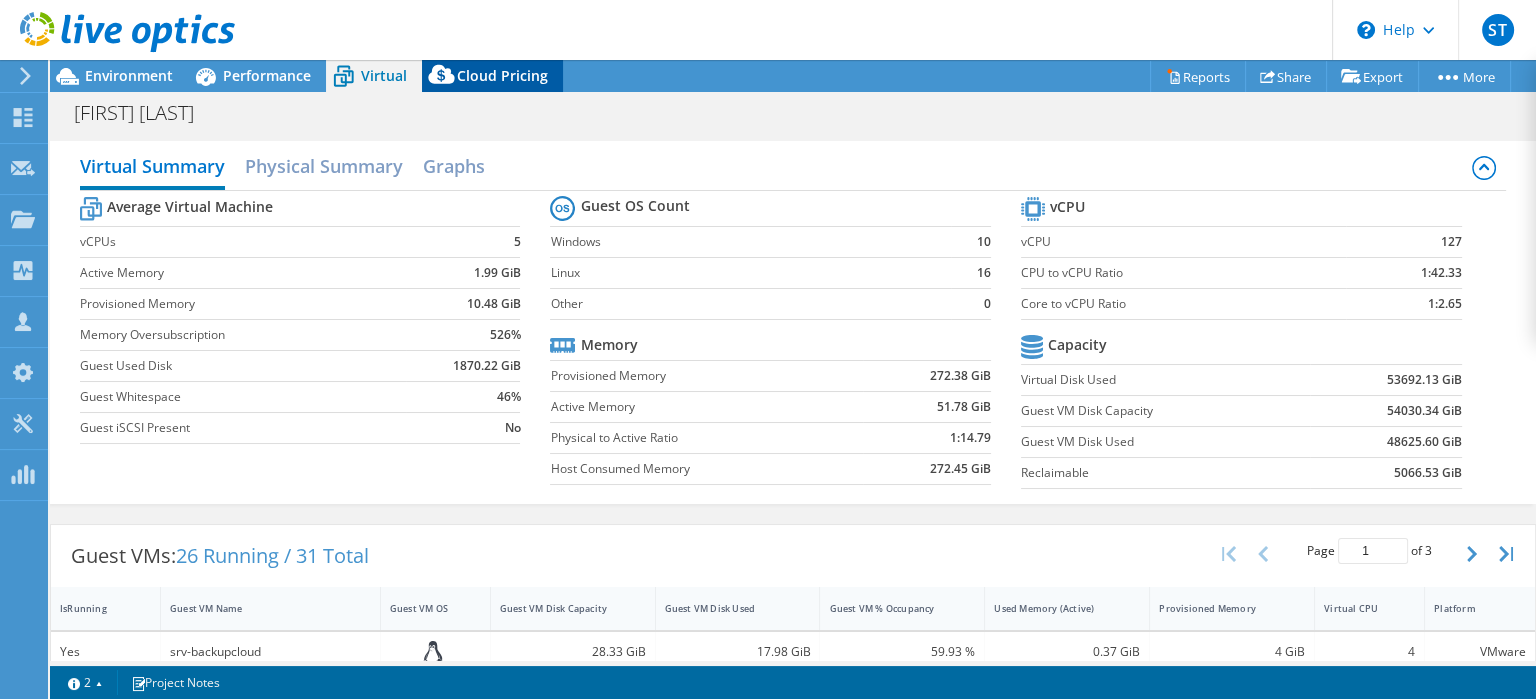 click on "Cloud Pricing" at bounding box center [502, 75] 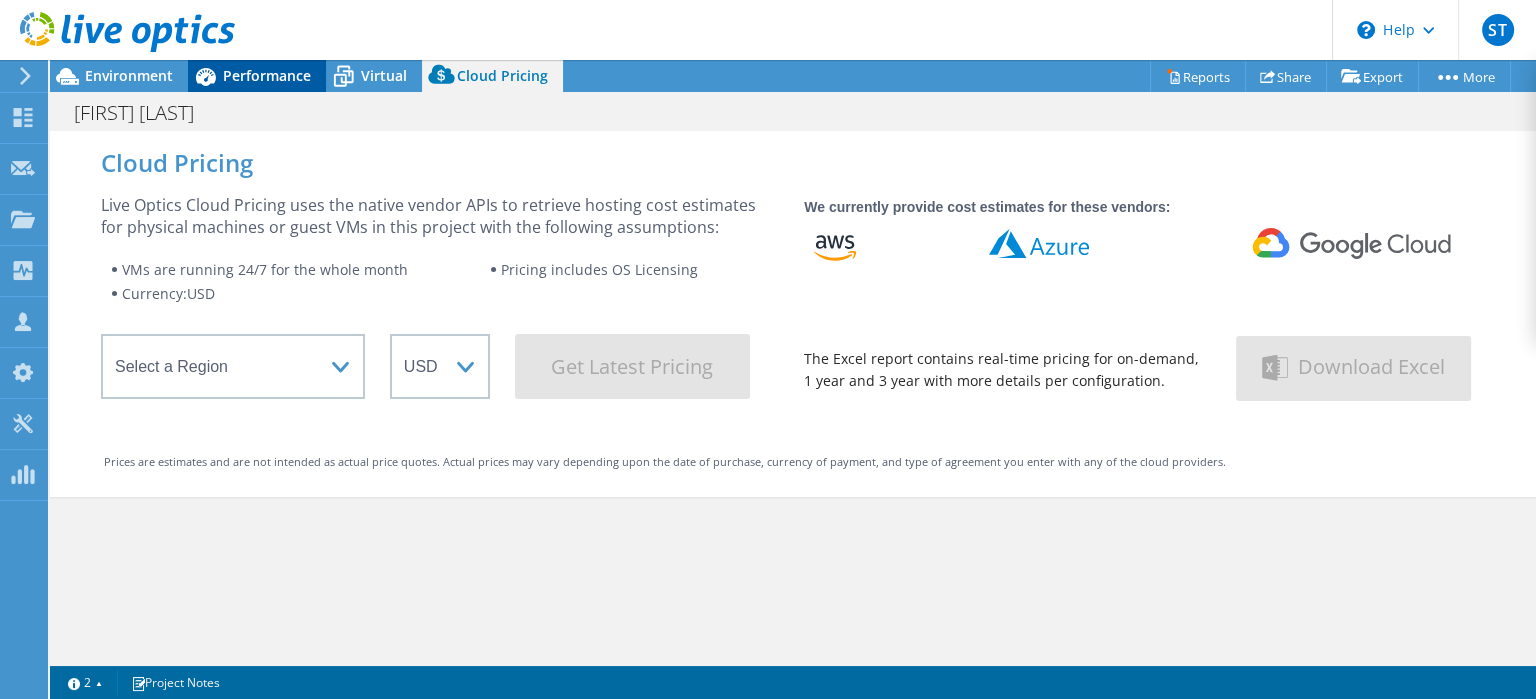 click on "Performance" at bounding box center [257, 76] 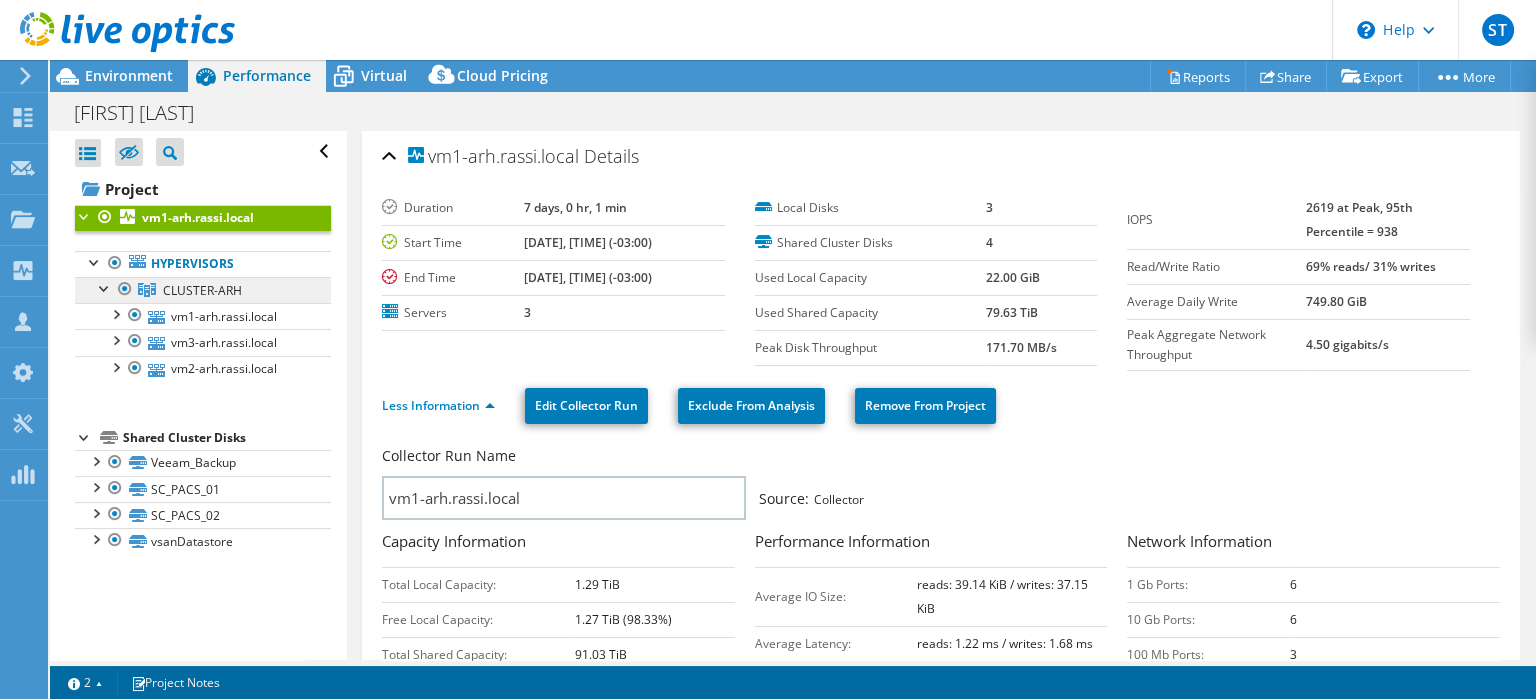 click on "CLUSTER-ARH" at bounding box center [202, 290] 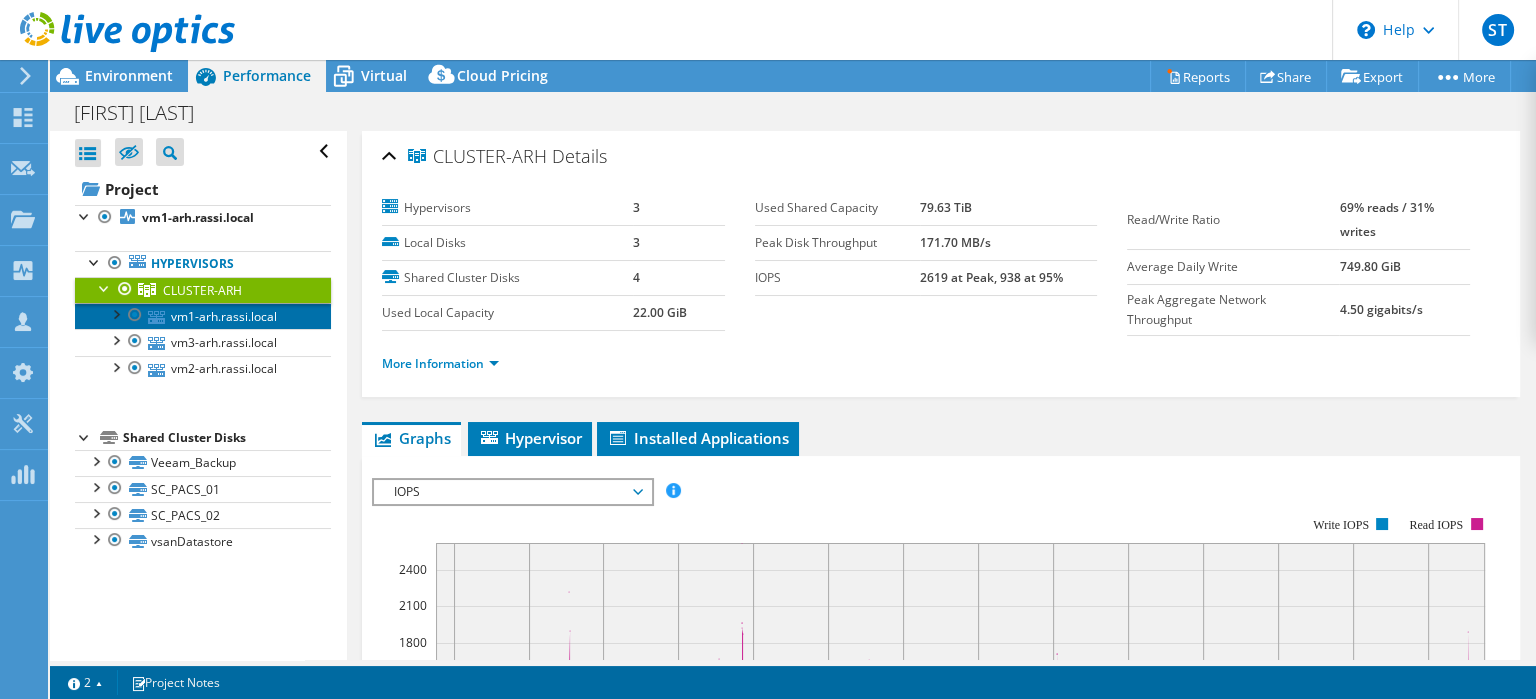 click on "vm1-arh.rassi.local" at bounding box center (203, 316) 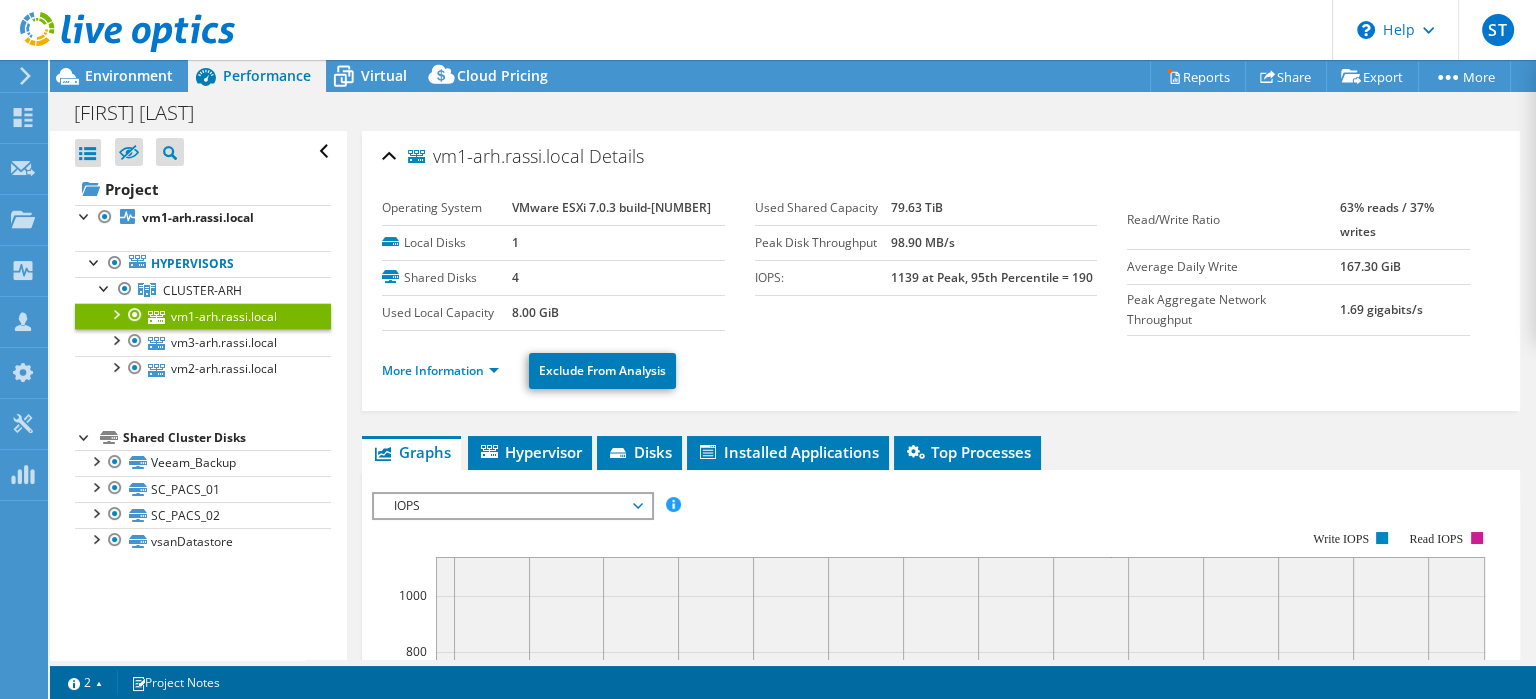 click at bounding box center [115, 313] 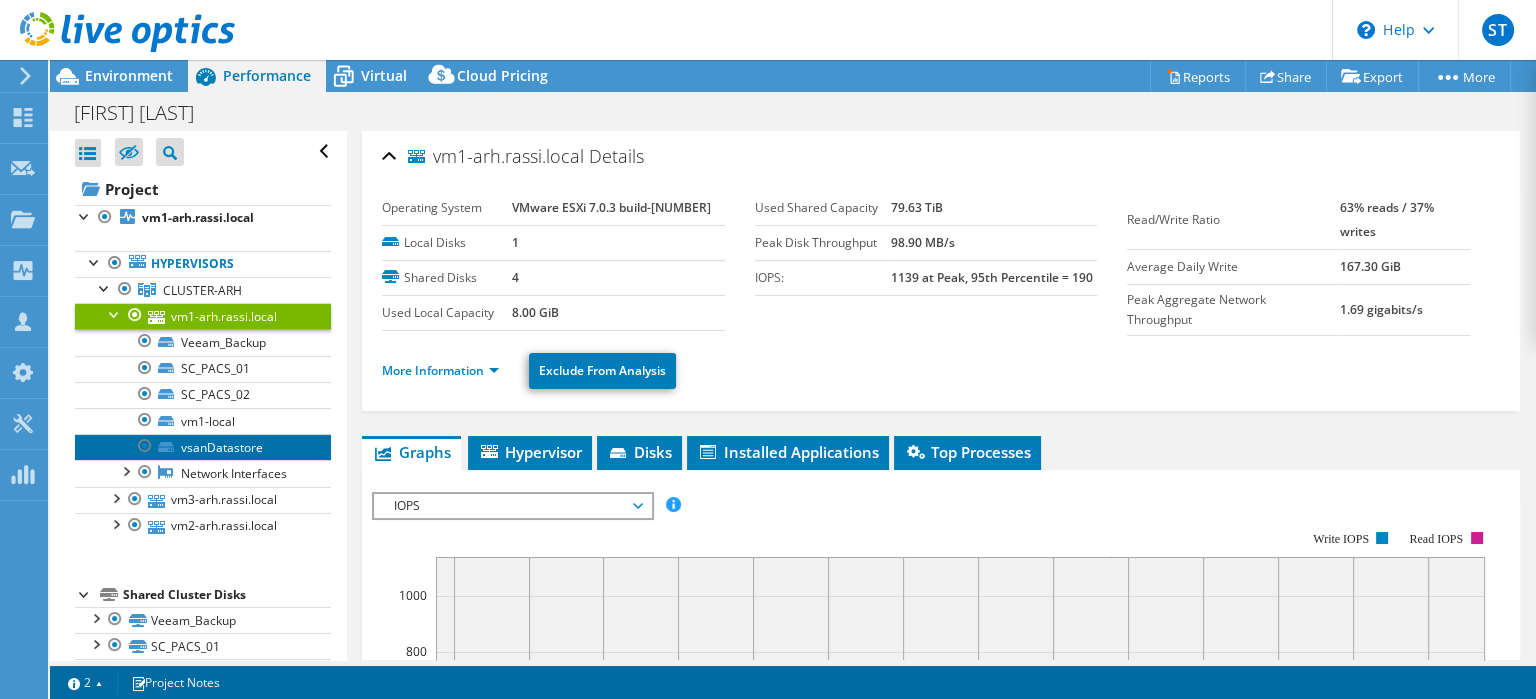 click on "vsanDatastore" at bounding box center (203, 447) 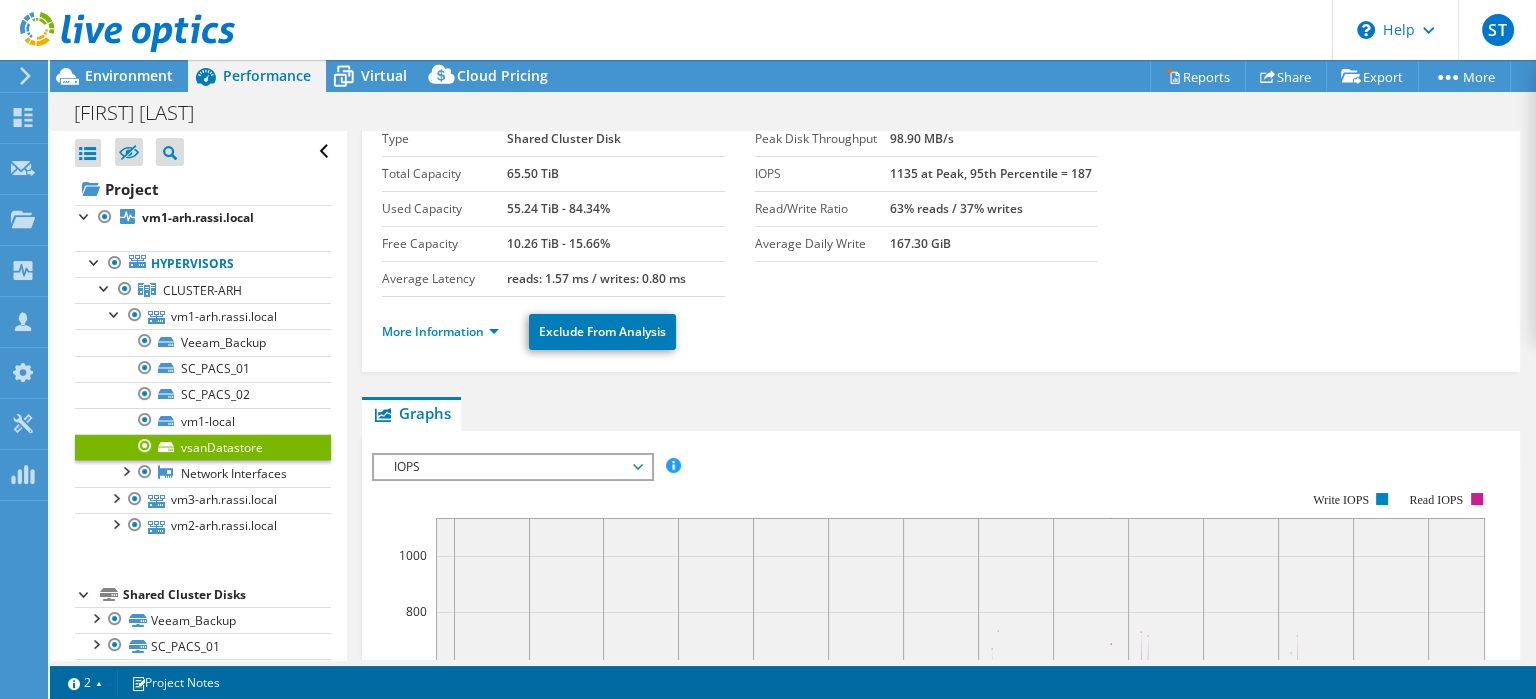 scroll, scrollTop: 95, scrollLeft: 0, axis: vertical 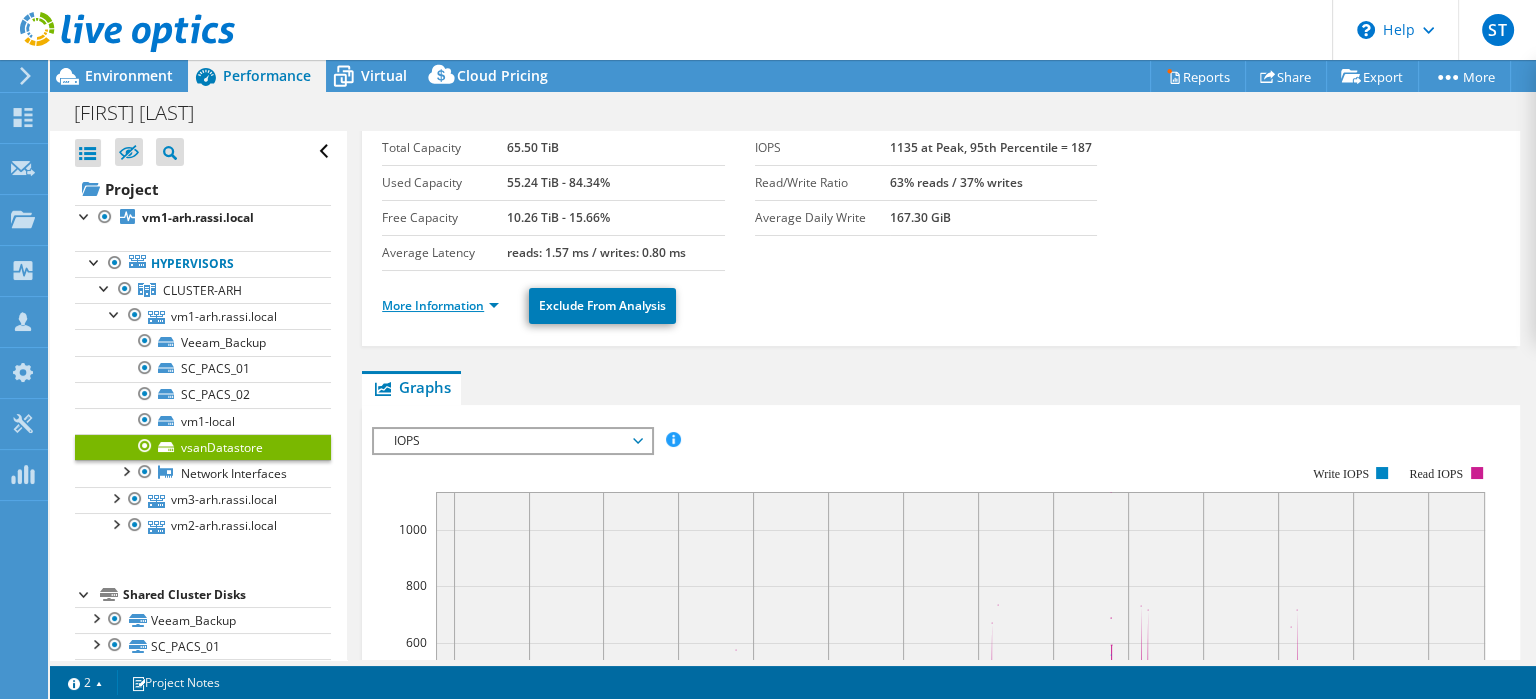 click on "More Information" at bounding box center (440, 305) 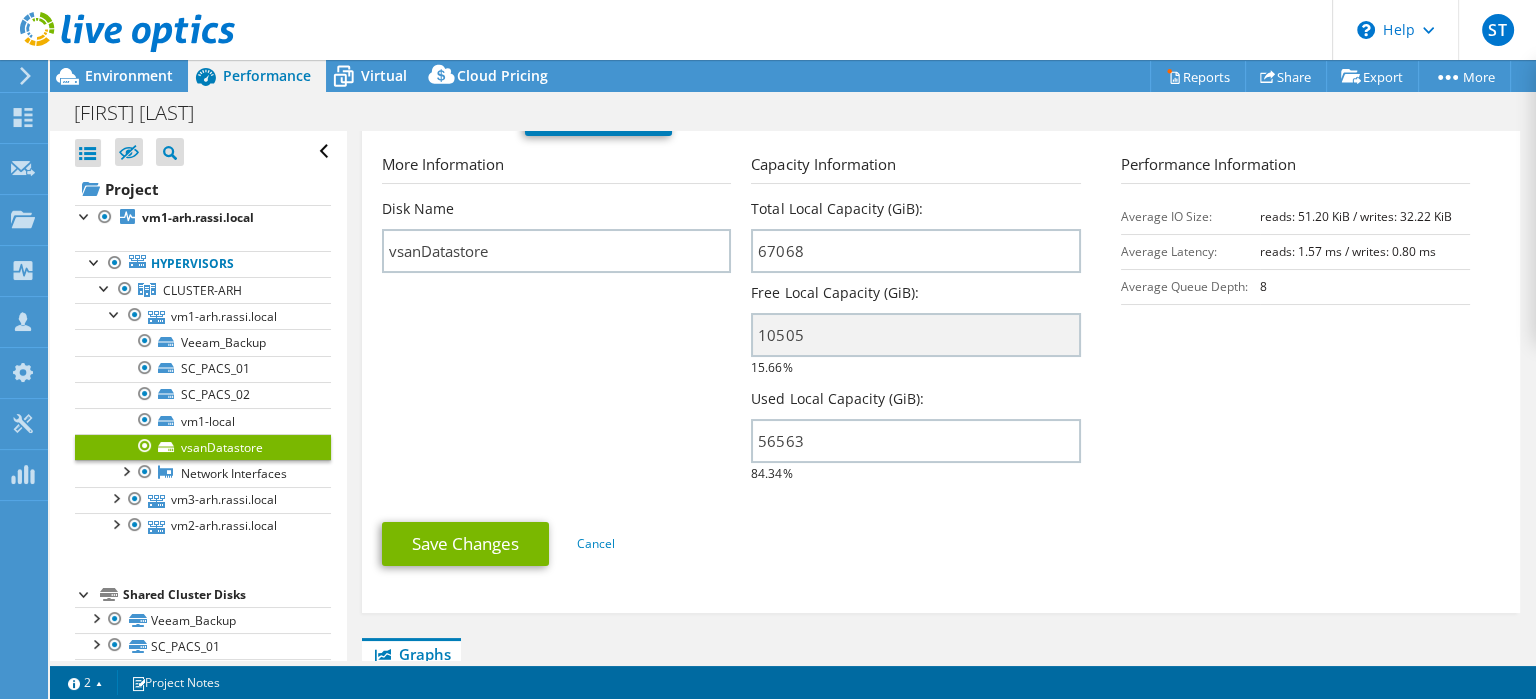 scroll, scrollTop: 285, scrollLeft: 0, axis: vertical 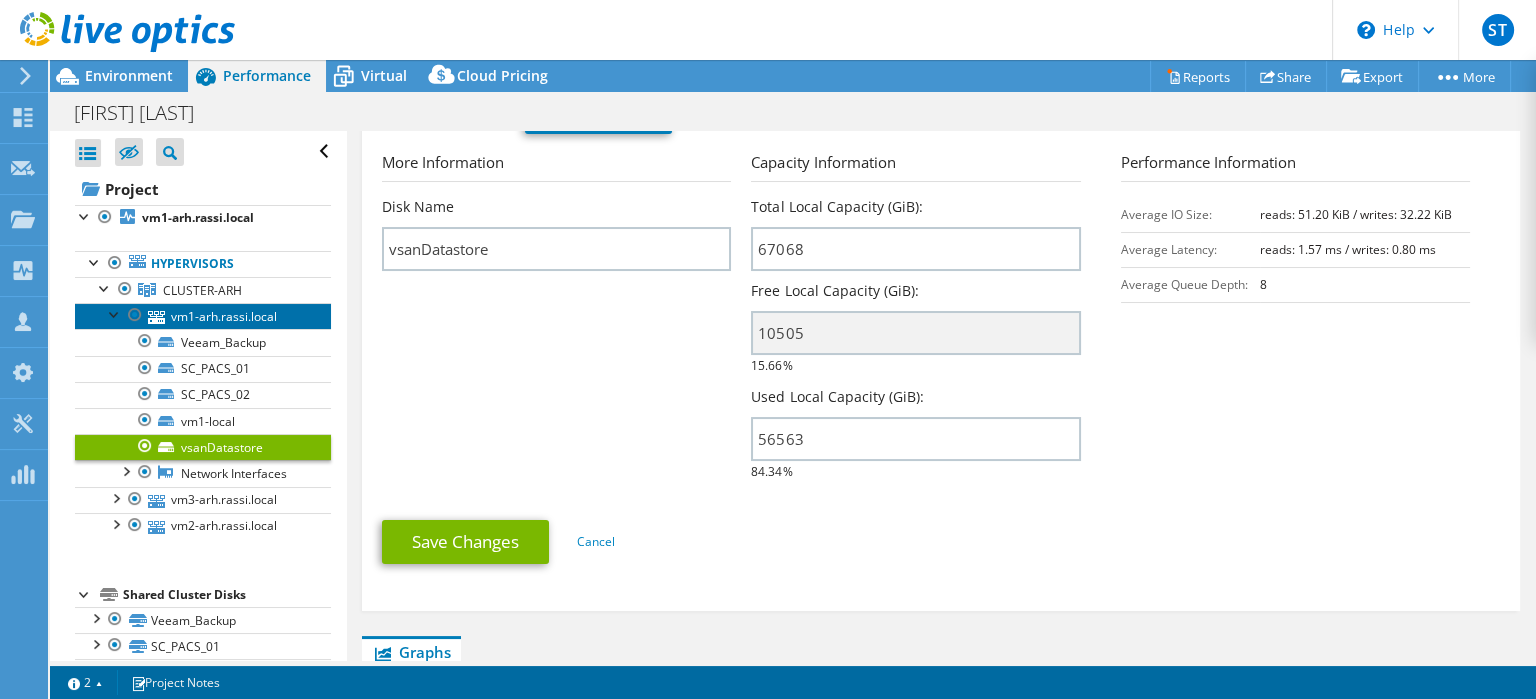 click on "vm1-arh.rassi.local" at bounding box center [203, 316] 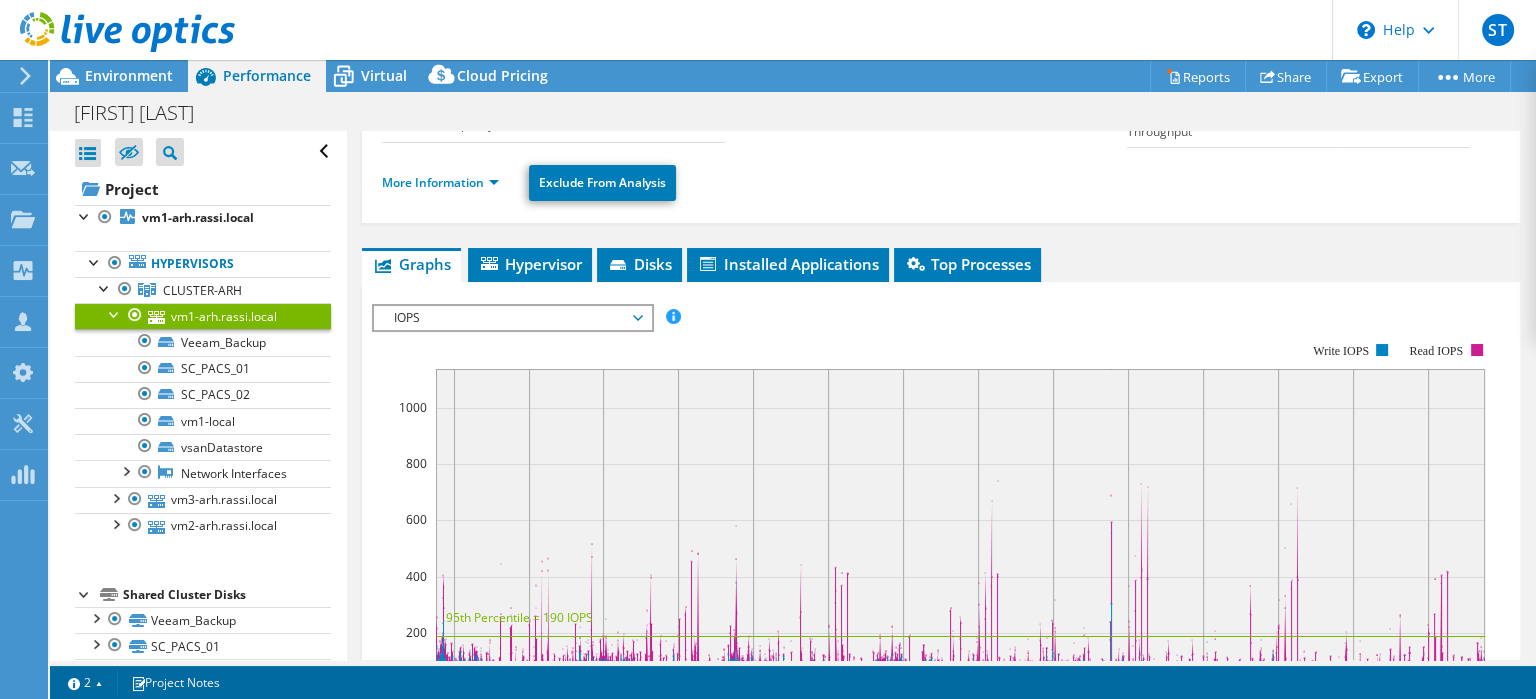 scroll, scrollTop: 0, scrollLeft: 0, axis: both 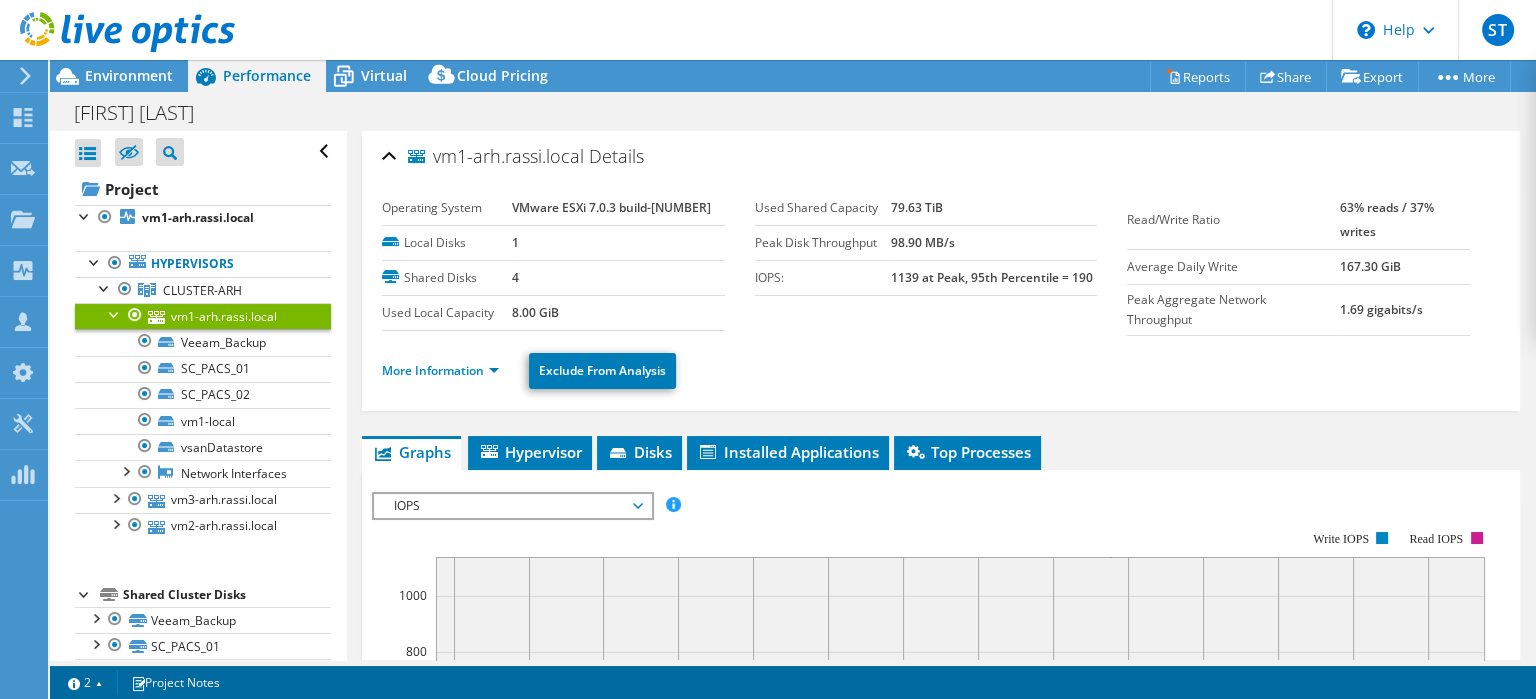 click on "VMware ESXi 7.0.3 build-18644231" at bounding box center (618, 208) 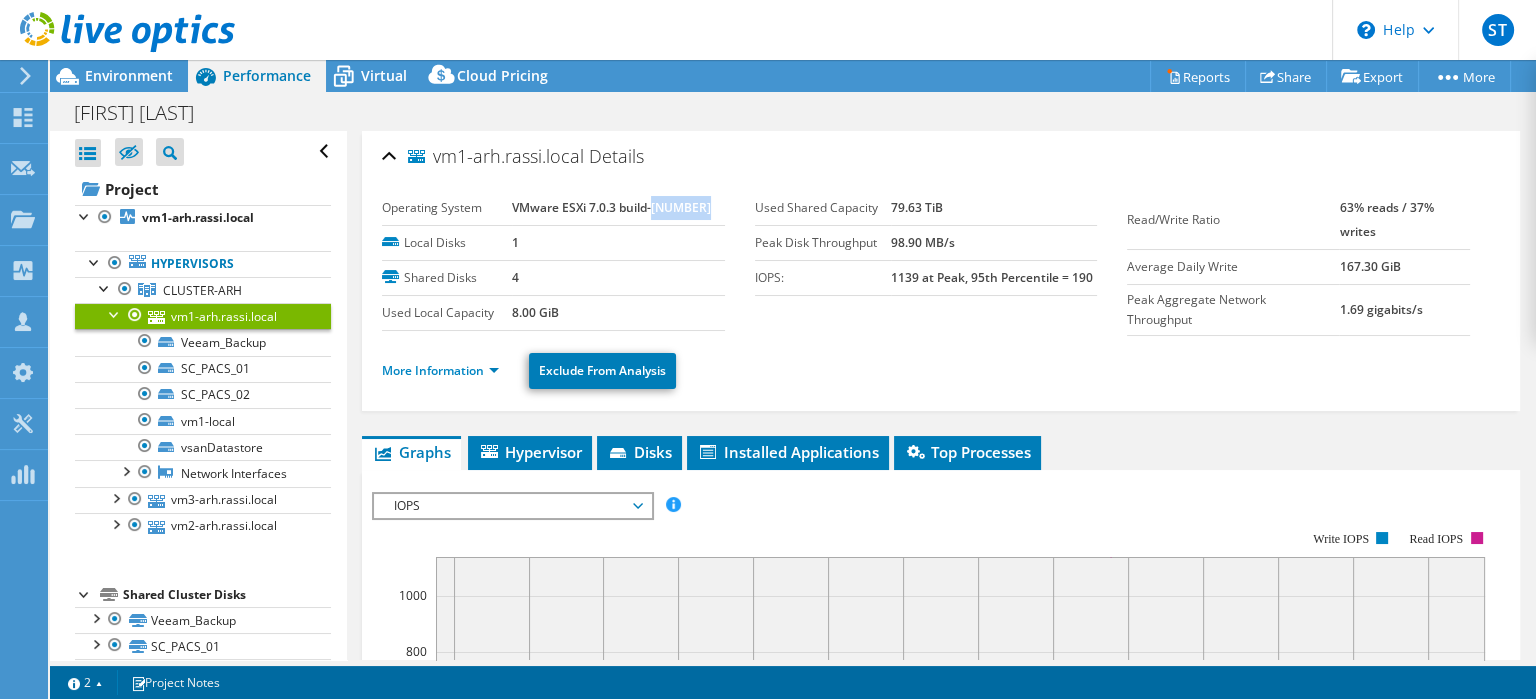 click on "VMware ESXi 7.0.3 build-18644231" at bounding box center [618, 208] 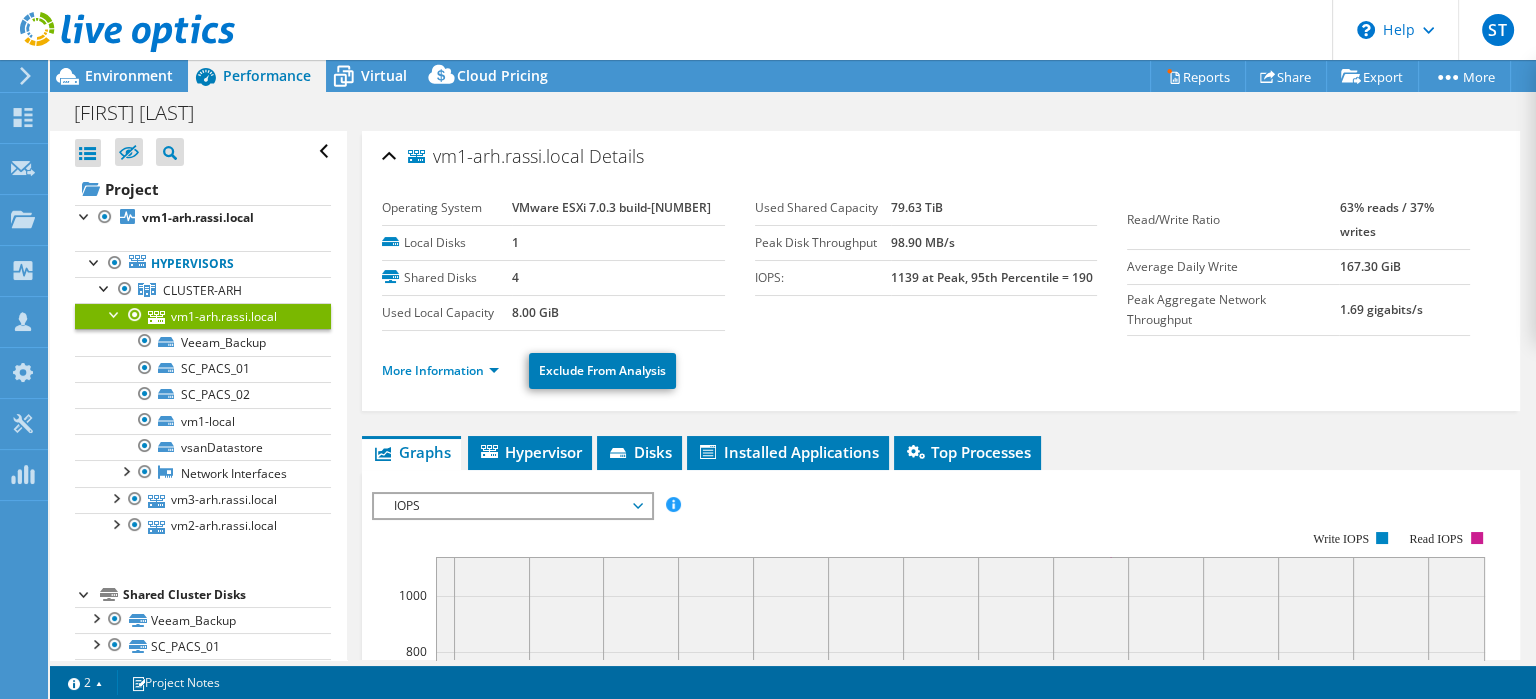 click on "VMware ESXi 7.0.3 build-18644231" at bounding box center [618, 208] 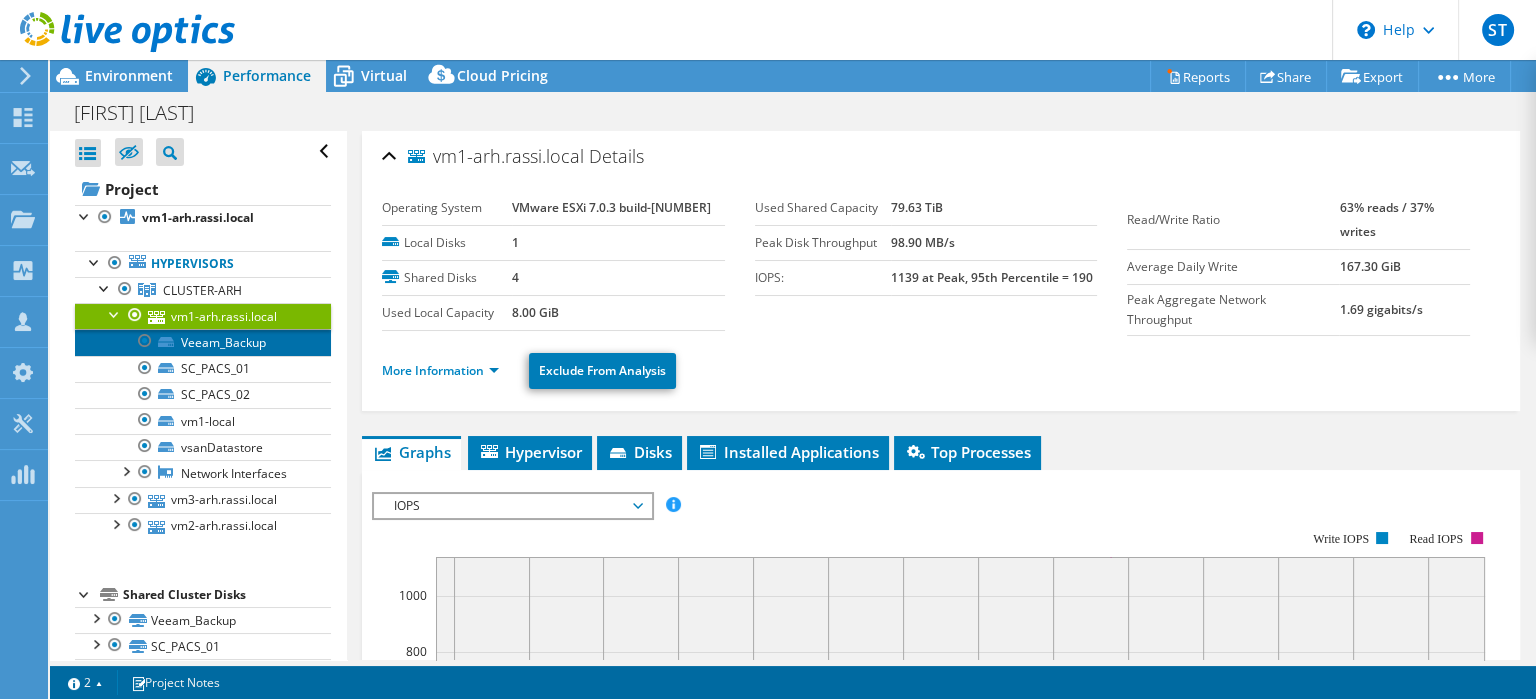 click on "Veeam_Backup" at bounding box center (203, 342) 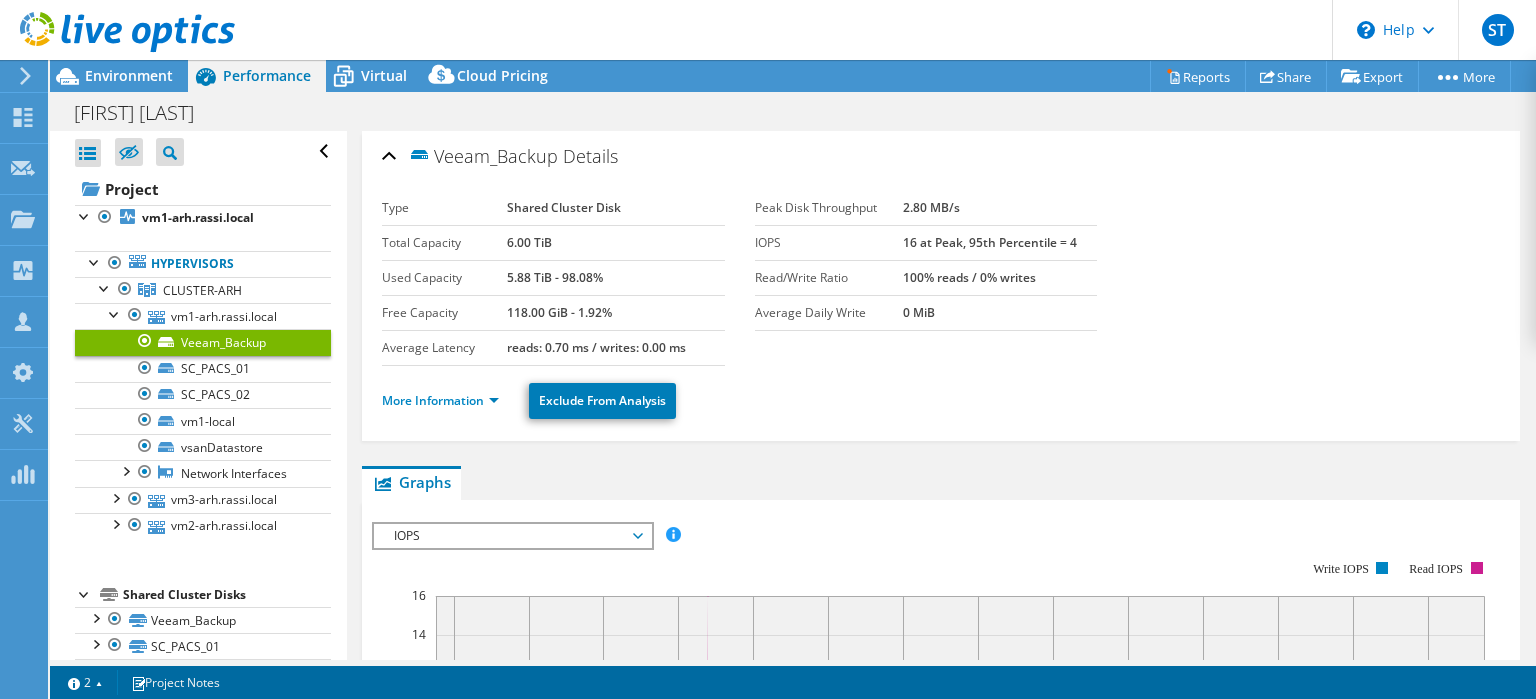 select on "USD" 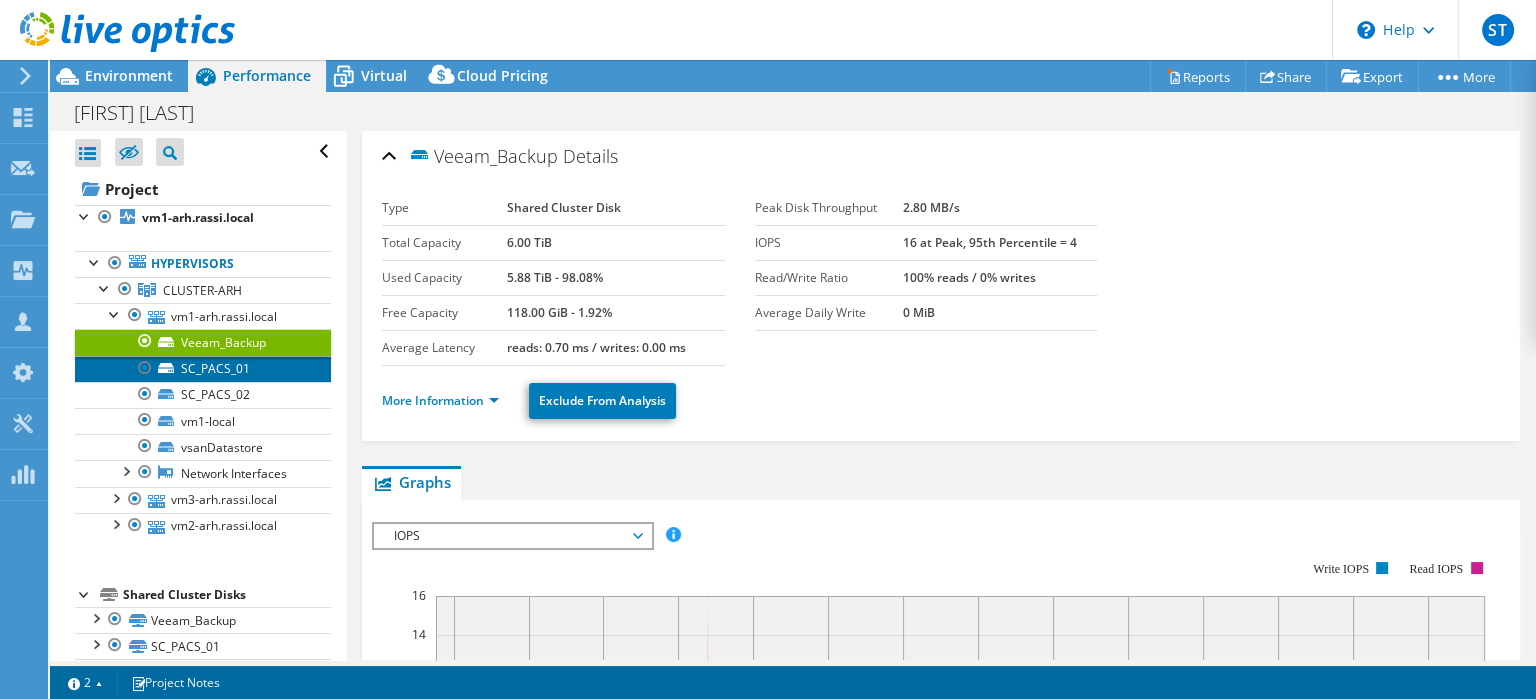 click on "SC_PACS_01" at bounding box center [203, 369] 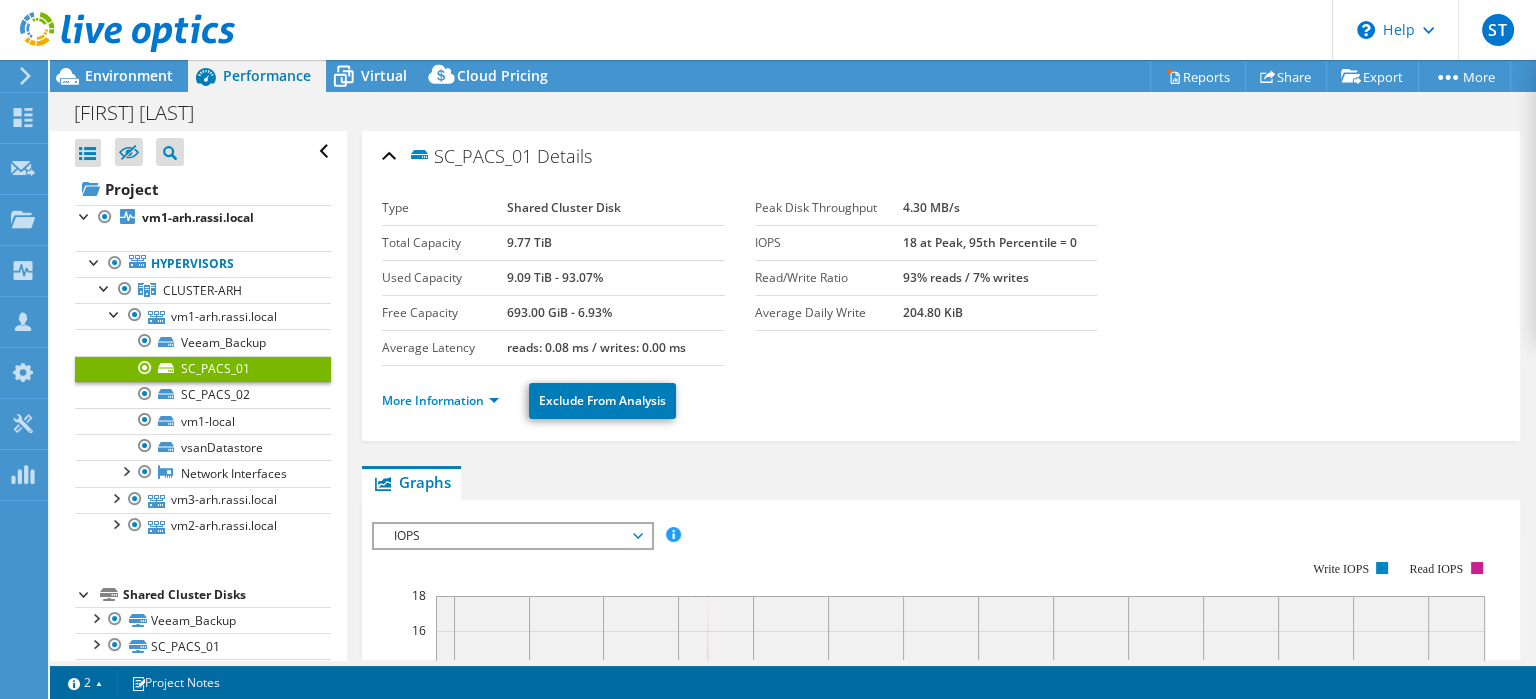 click on "9.77 TiB" at bounding box center (529, 242) 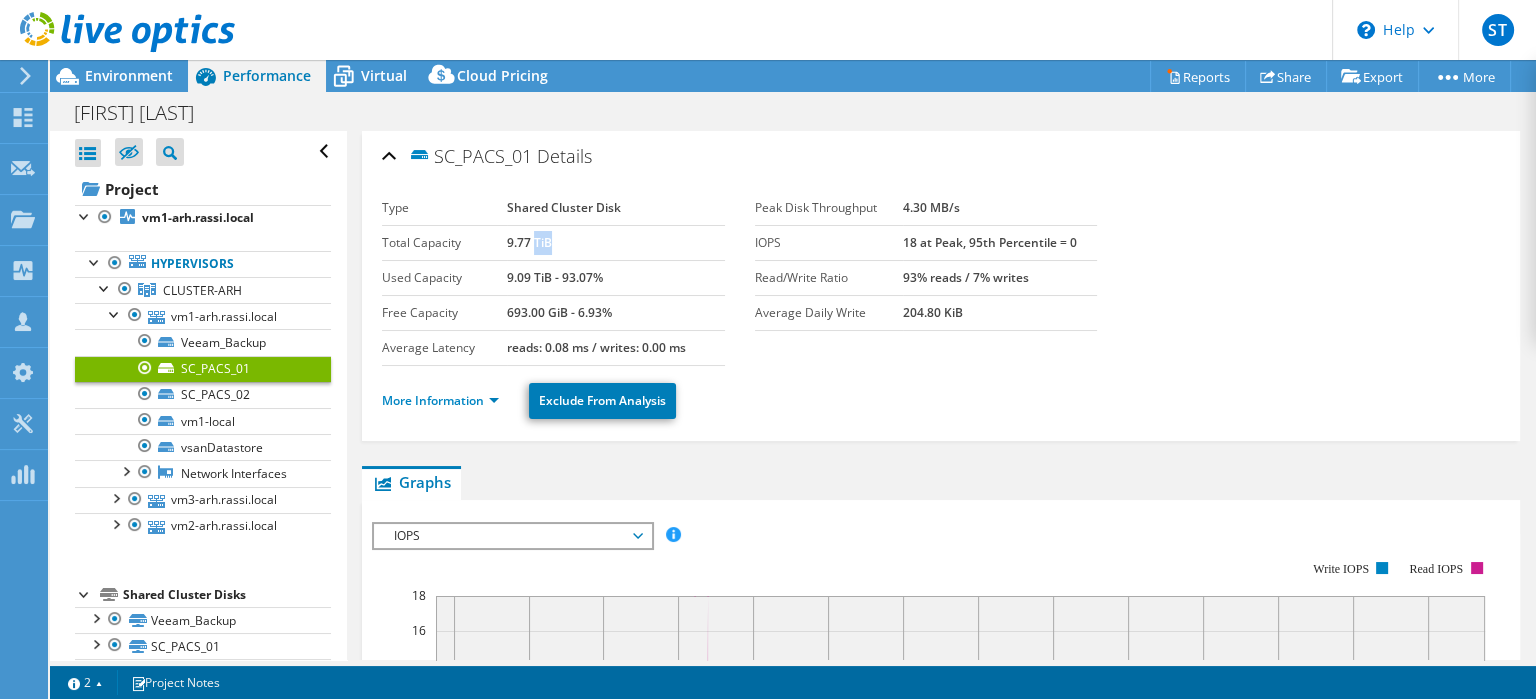 click on "9.77 TiB" at bounding box center (529, 242) 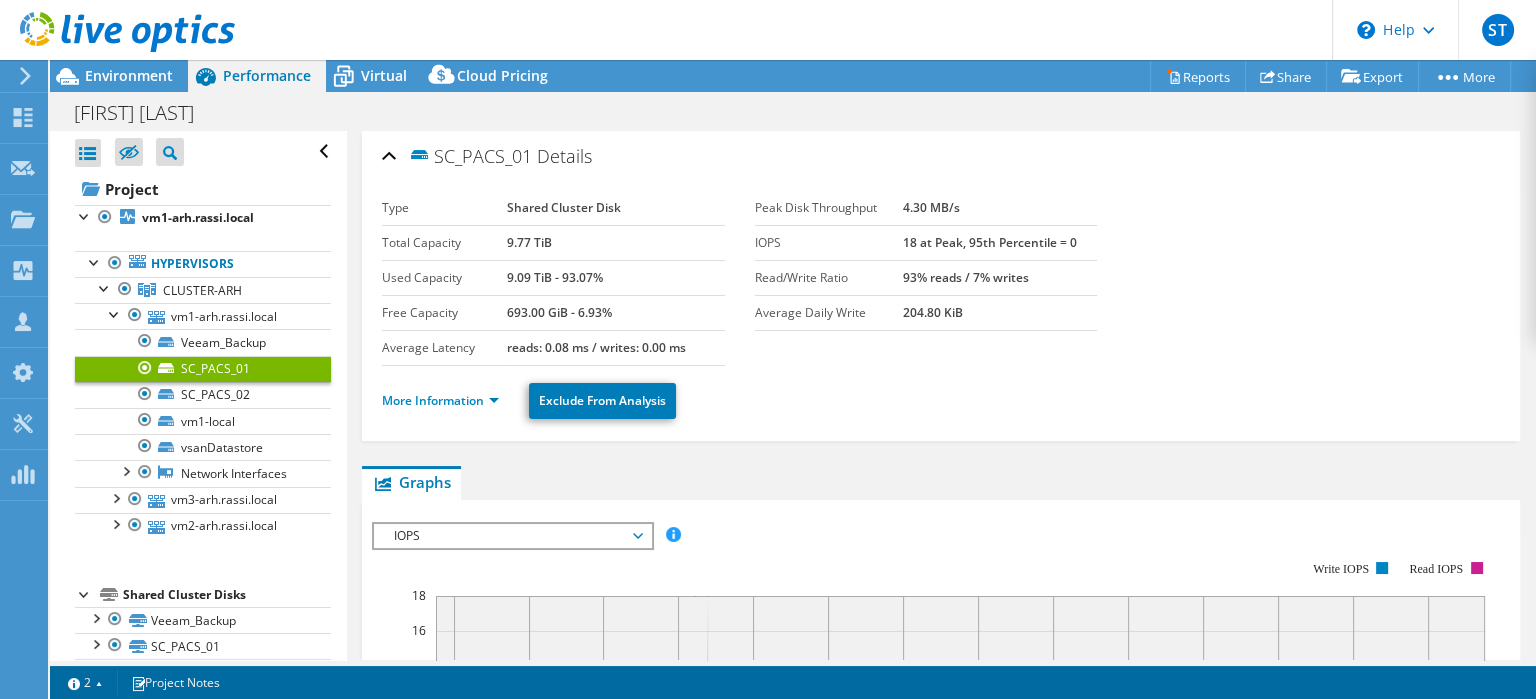 click on "9.77 TiB" at bounding box center [529, 242] 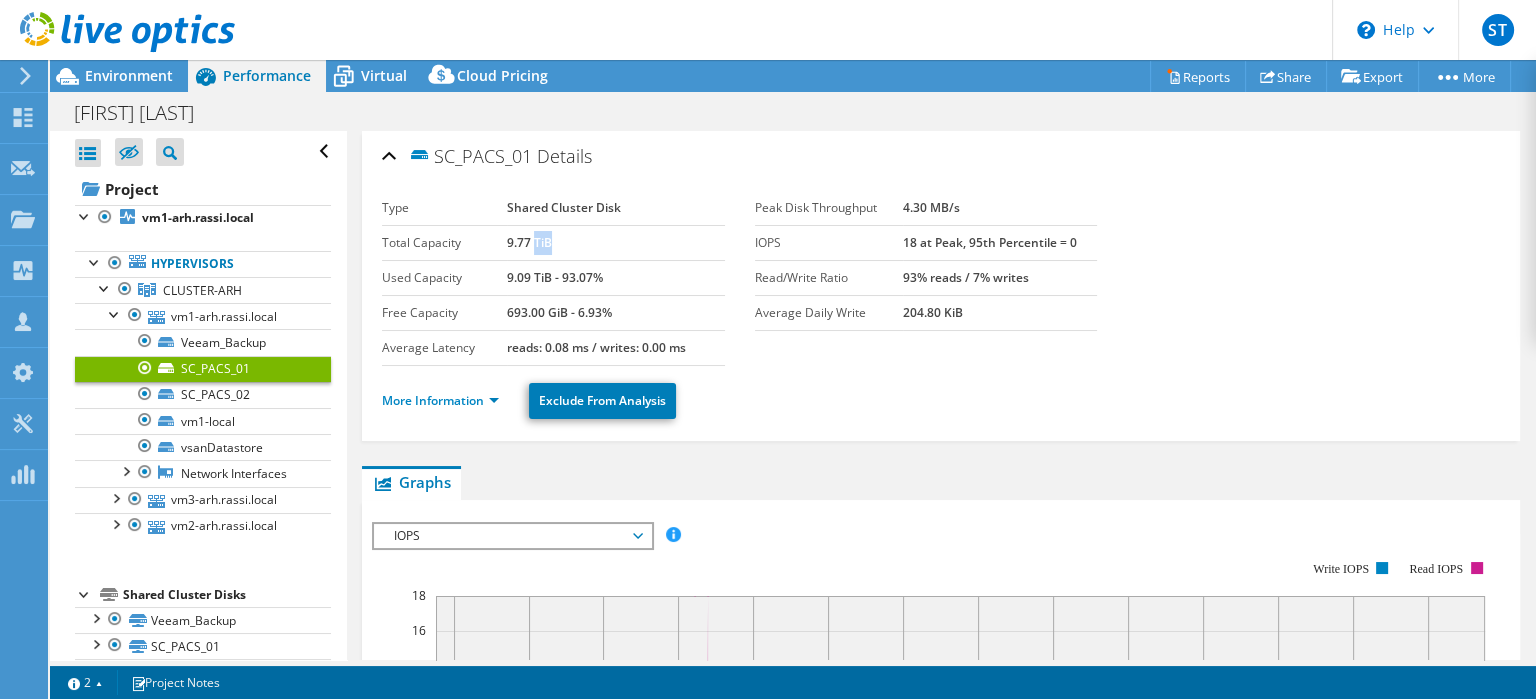 click on "9.77 TiB" at bounding box center (529, 242) 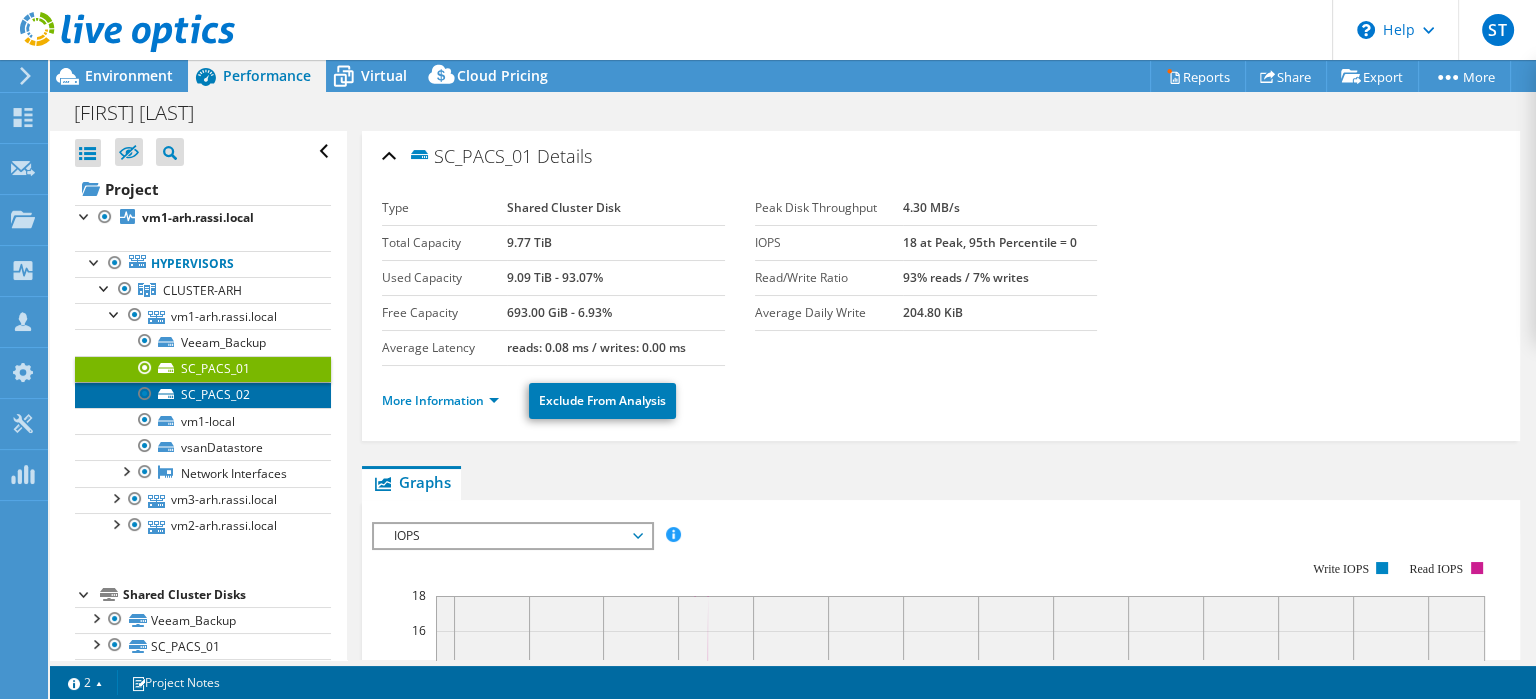 click on "SC_PACS_02" at bounding box center (203, 395) 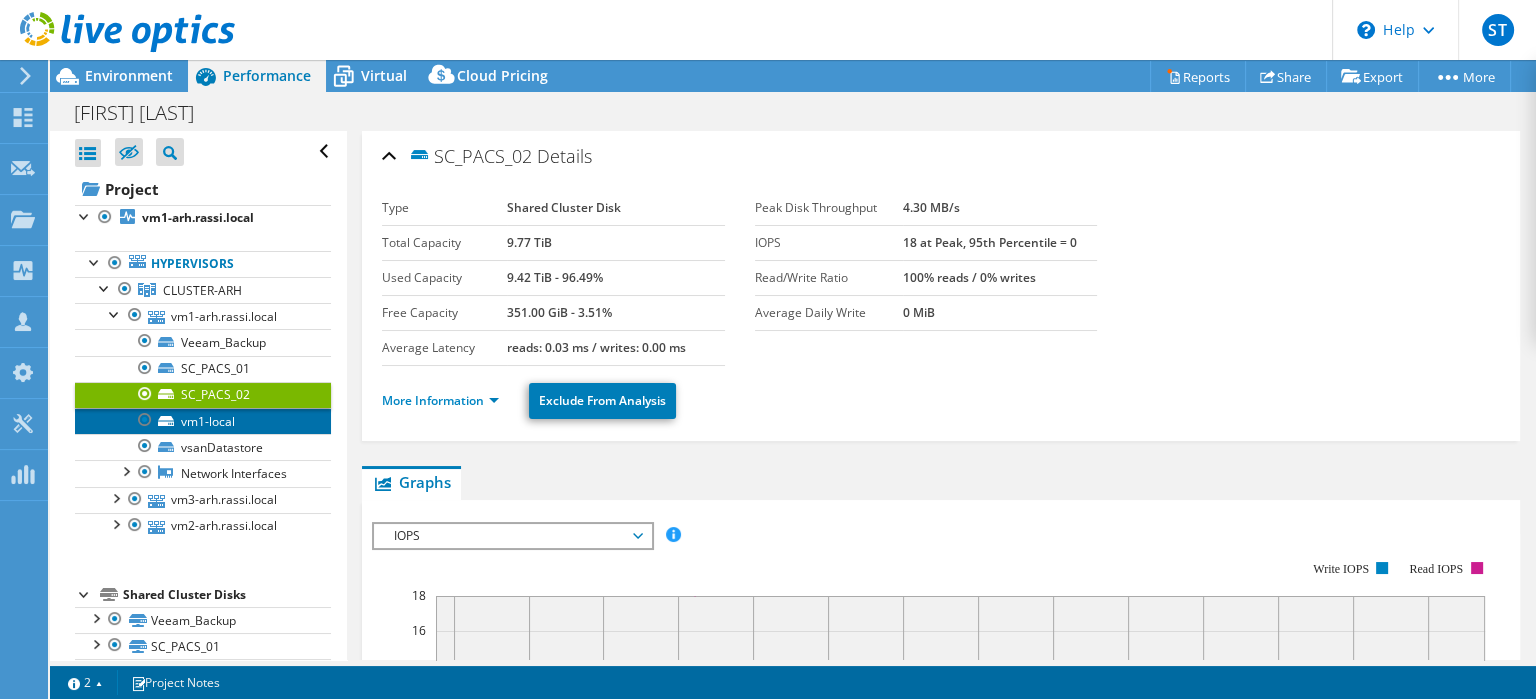 click on "vm1-local" at bounding box center (203, 421) 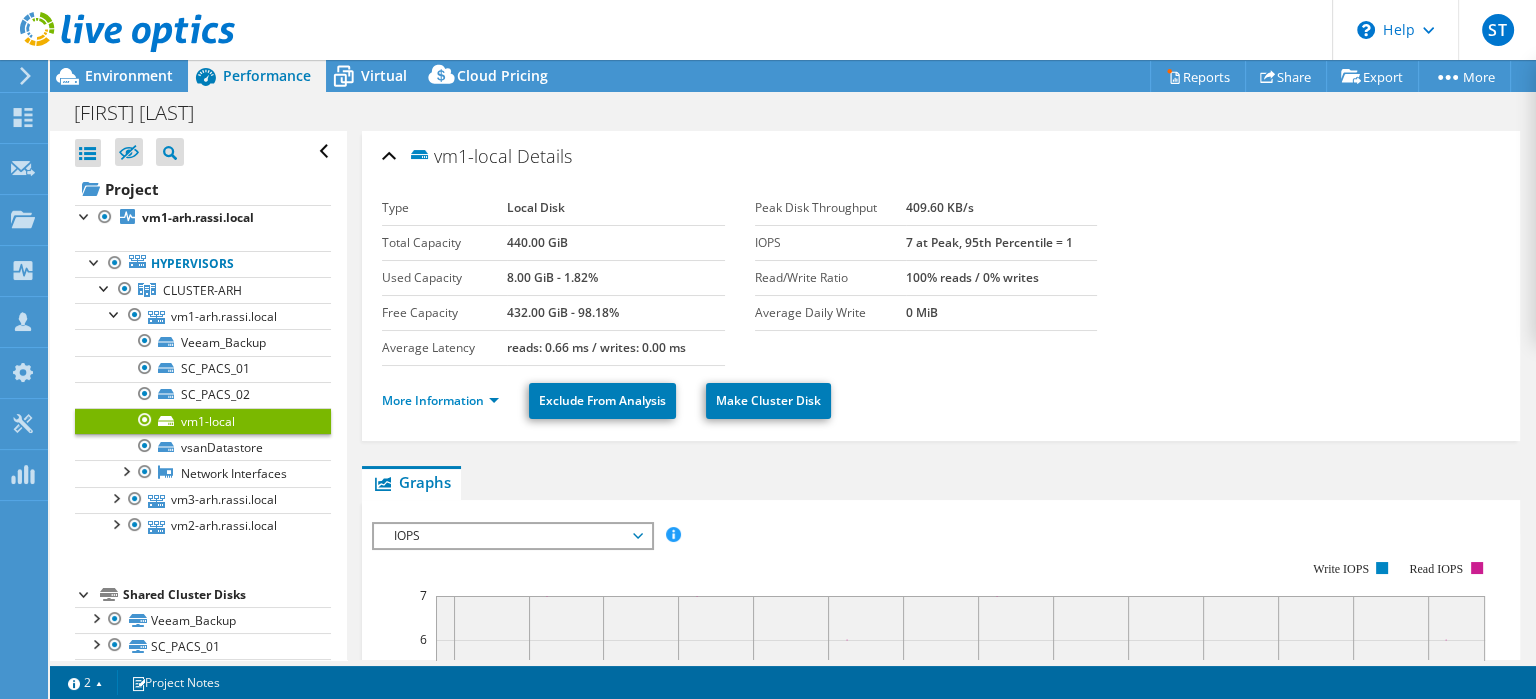 click on "vm1-local" at bounding box center (203, 421) 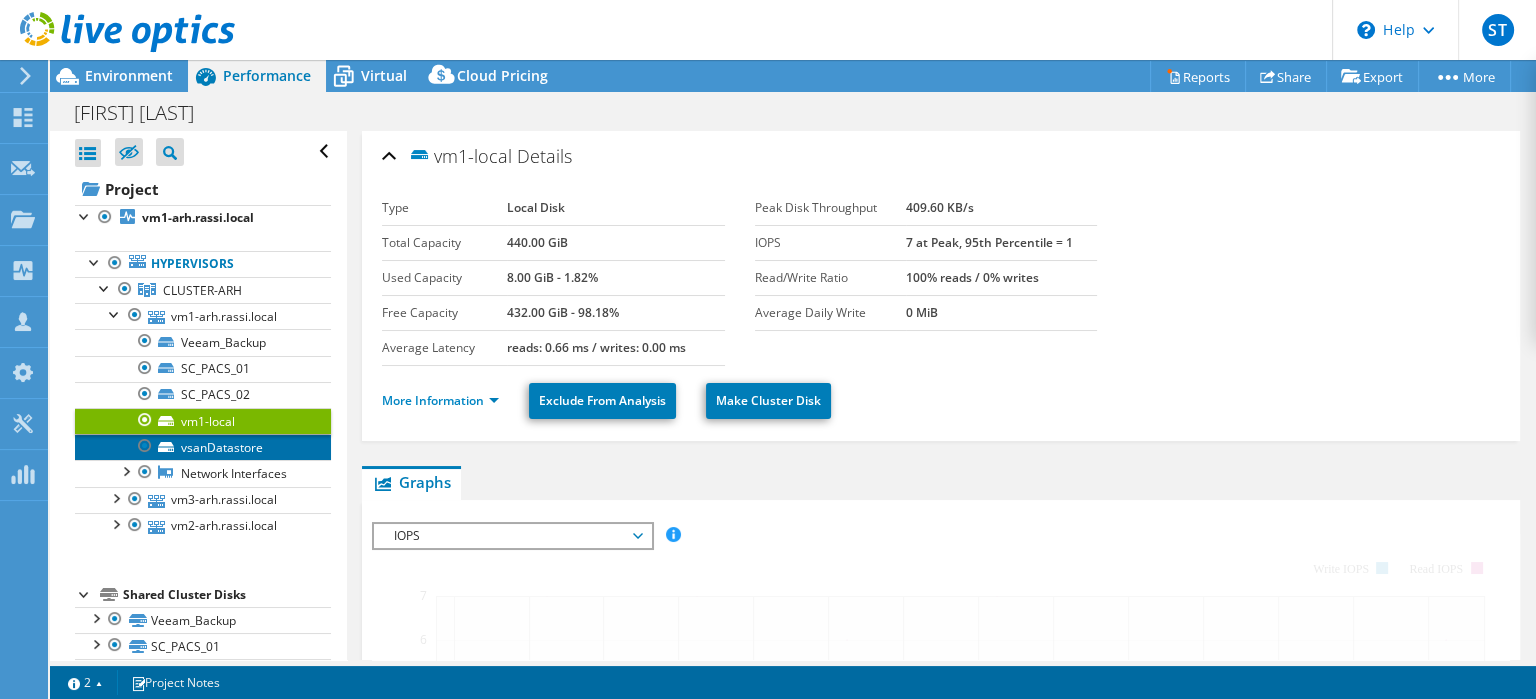 click on "vsanDatastore" at bounding box center (203, 447) 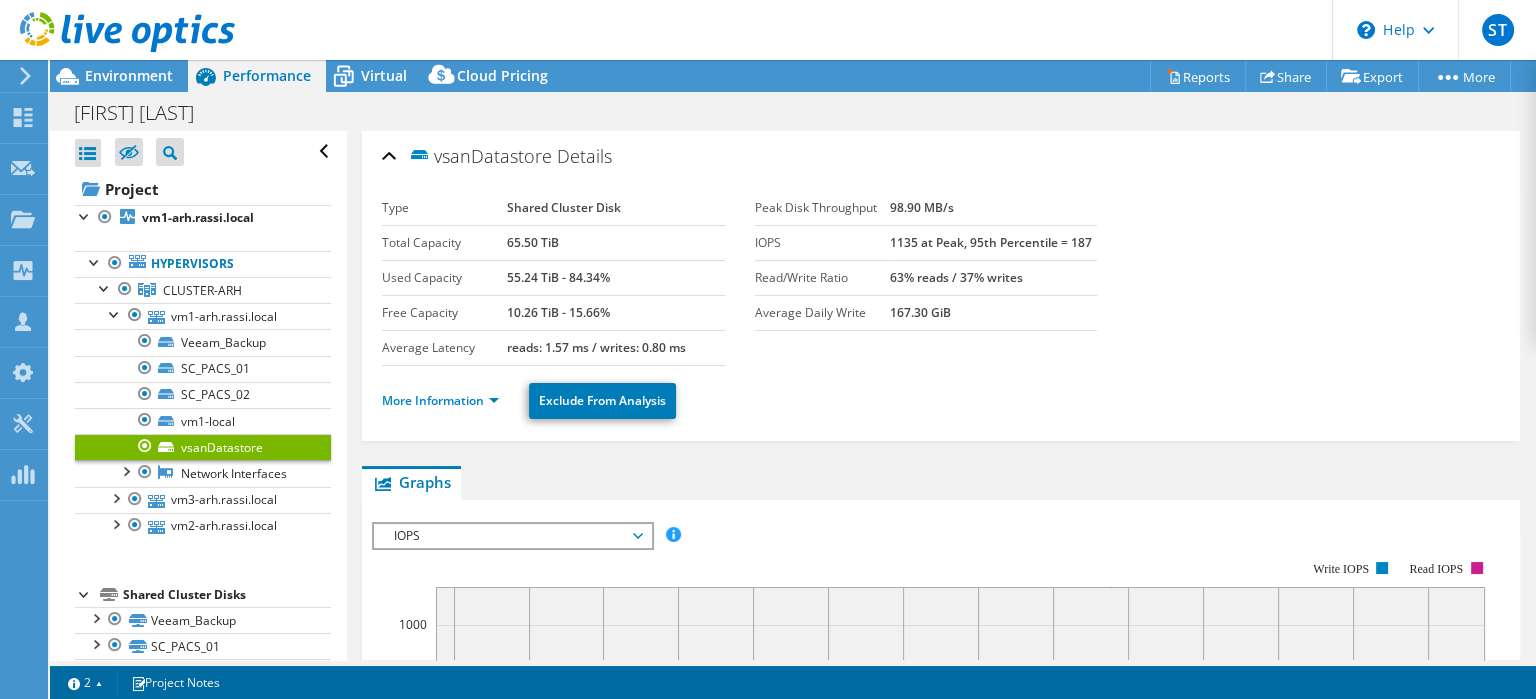 click on "65.50 TiB" at bounding box center (533, 242) 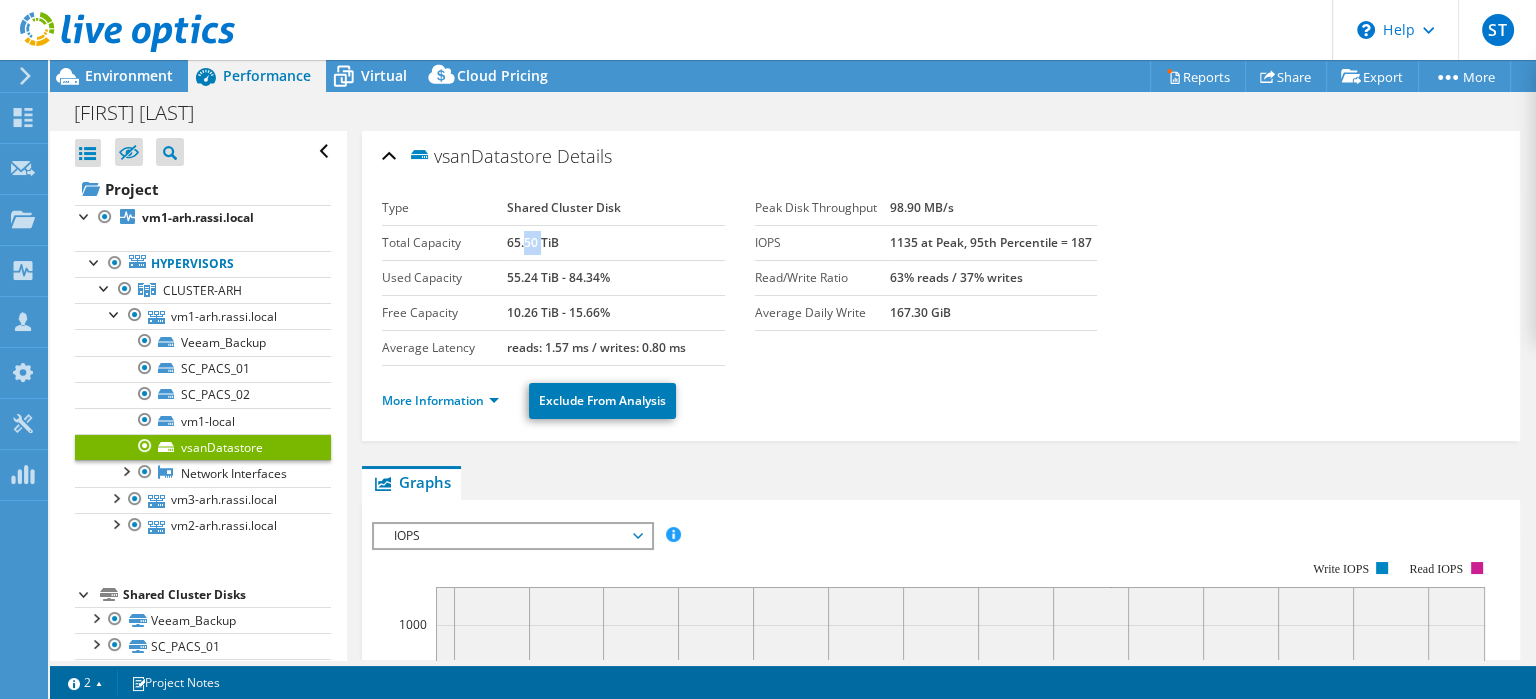 click on "65.50 TiB" at bounding box center (533, 242) 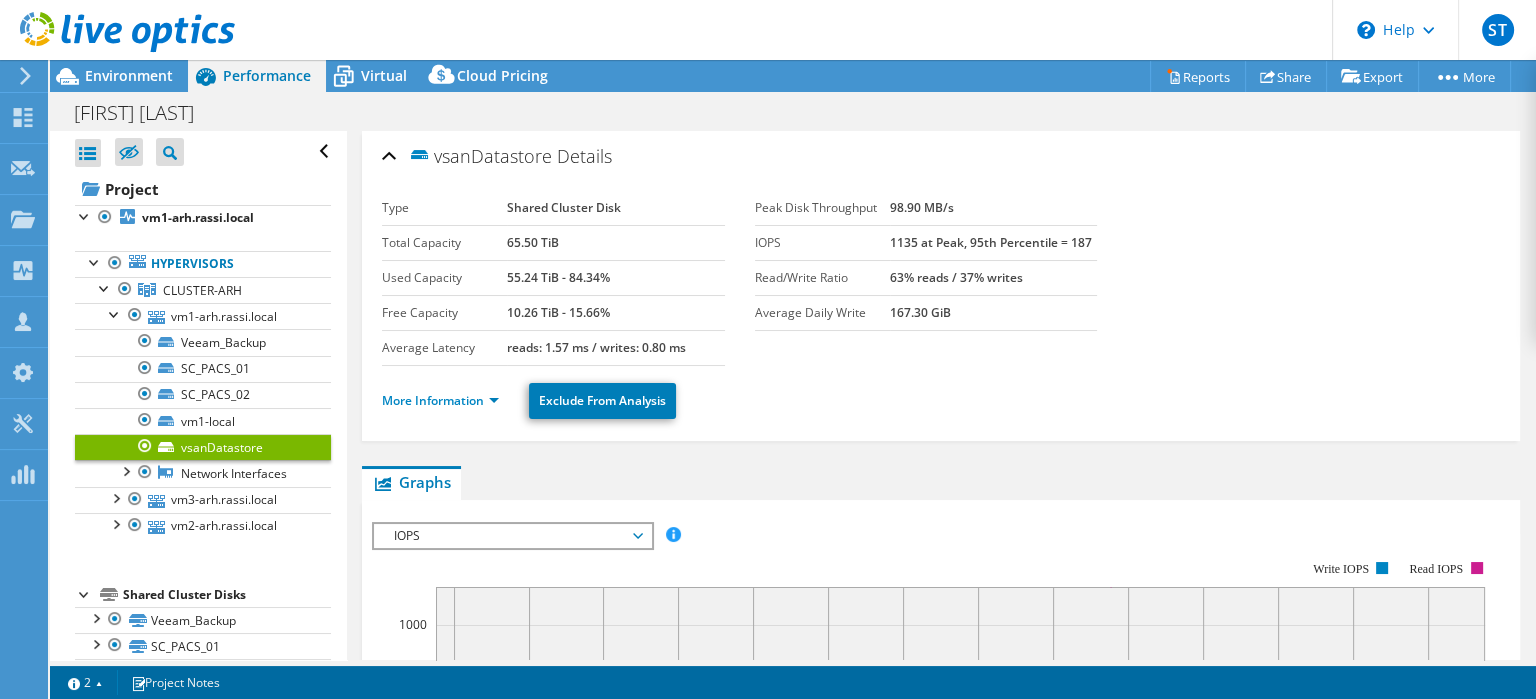 click on "65.50 TiB" at bounding box center [533, 242] 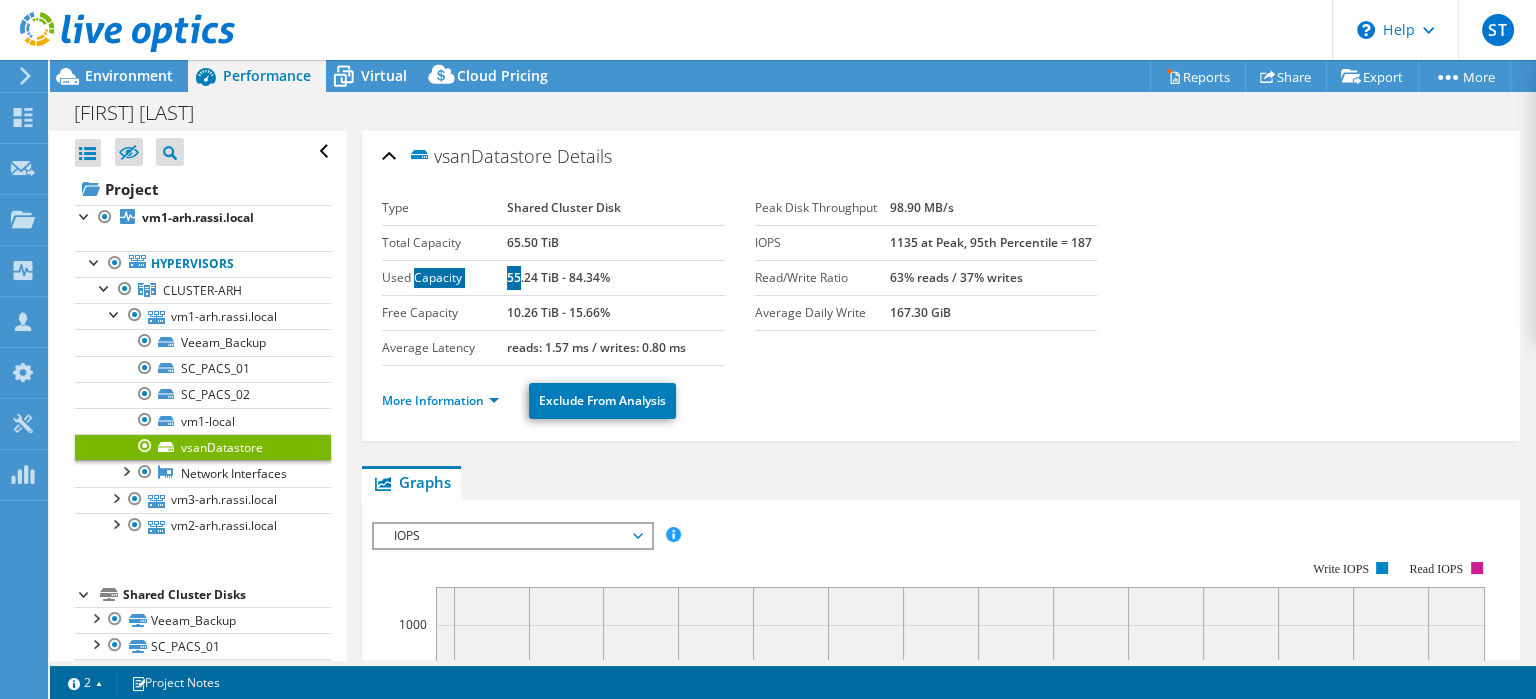 scroll, scrollTop: 73, scrollLeft: 0, axis: vertical 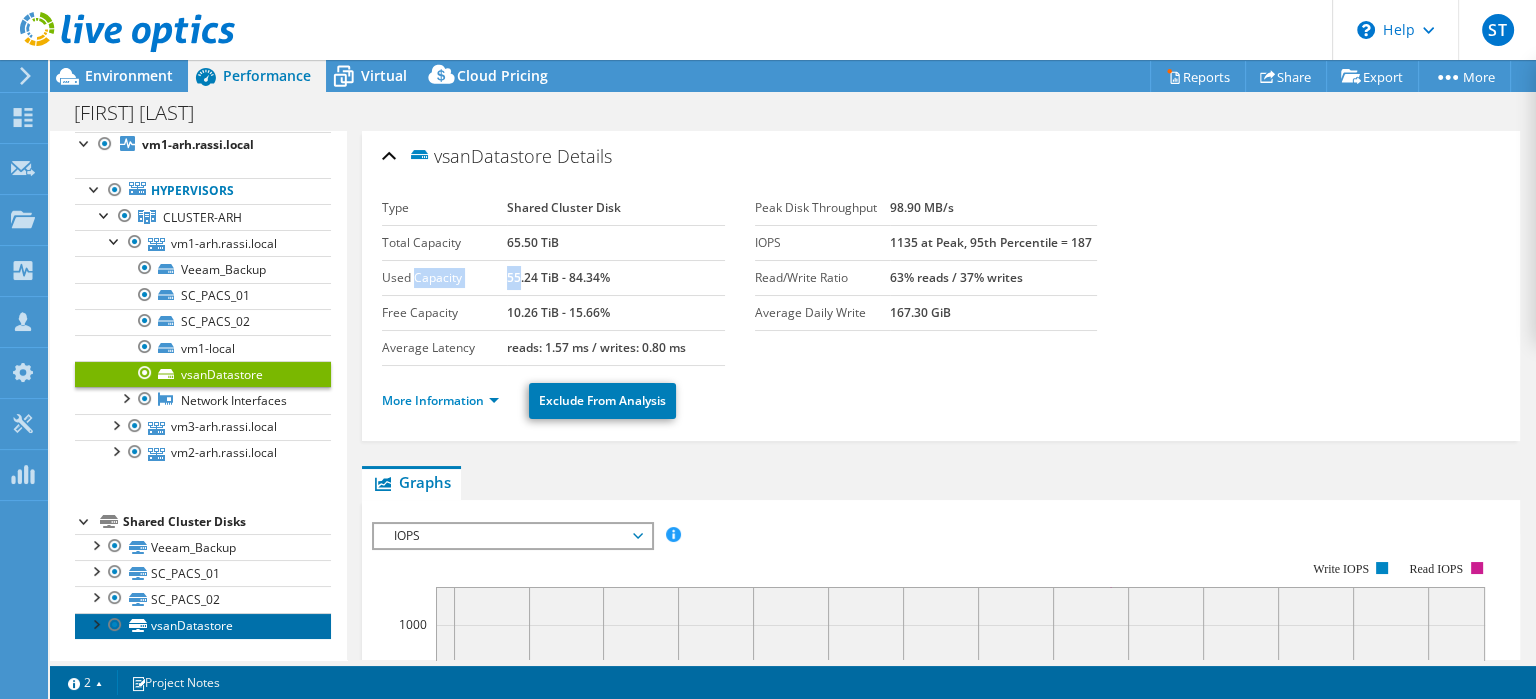 click on "vsanDatastore" at bounding box center (203, 626) 